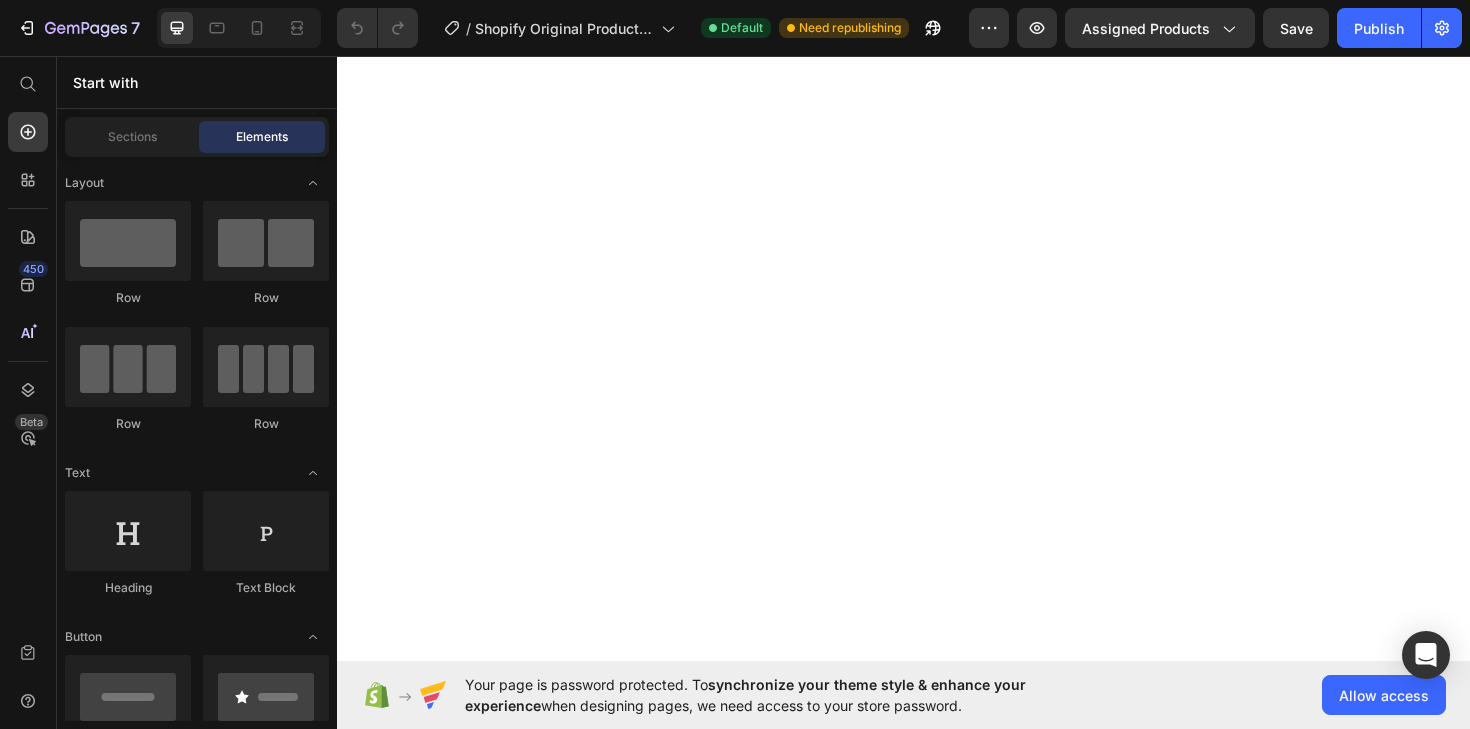 scroll, scrollTop: 0, scrollLeft: 0, axis: both 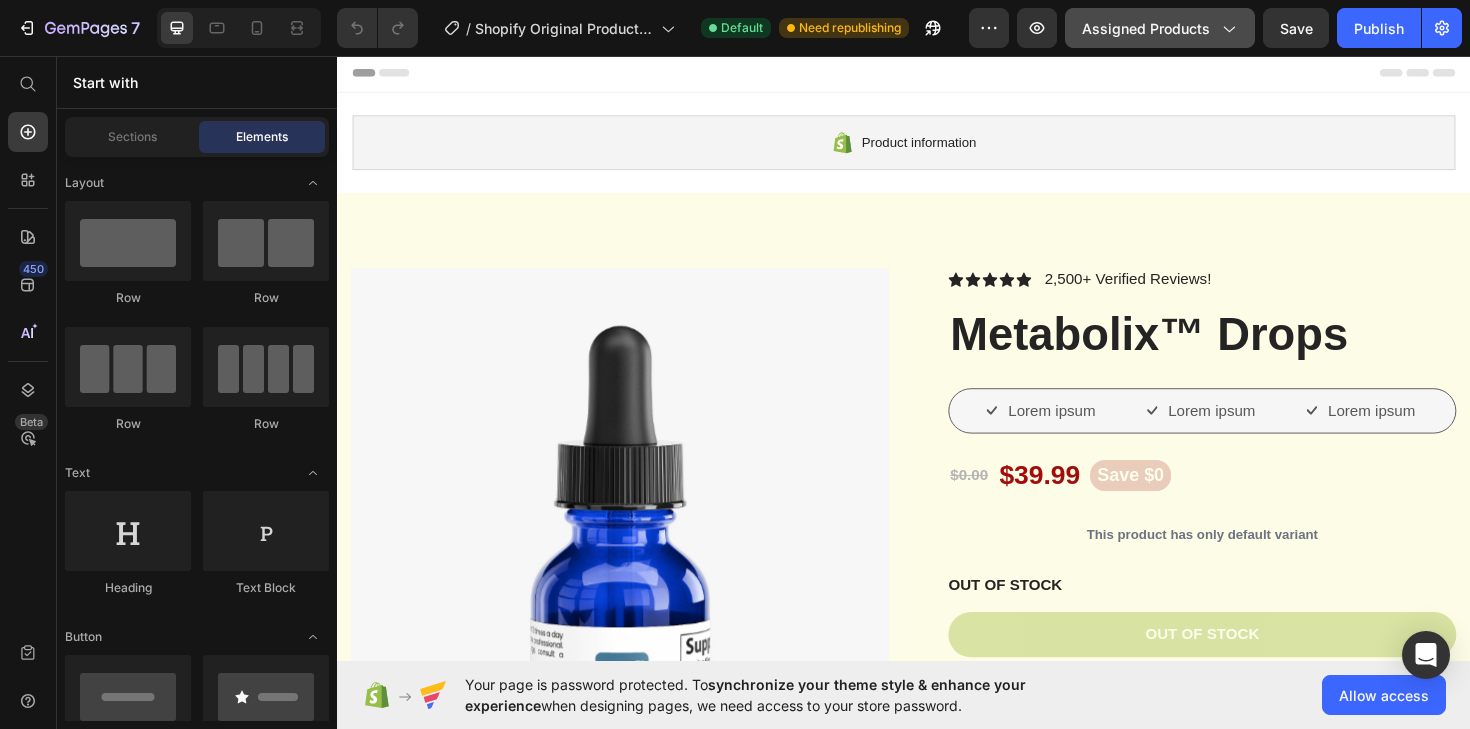 click on "Assigned Products" 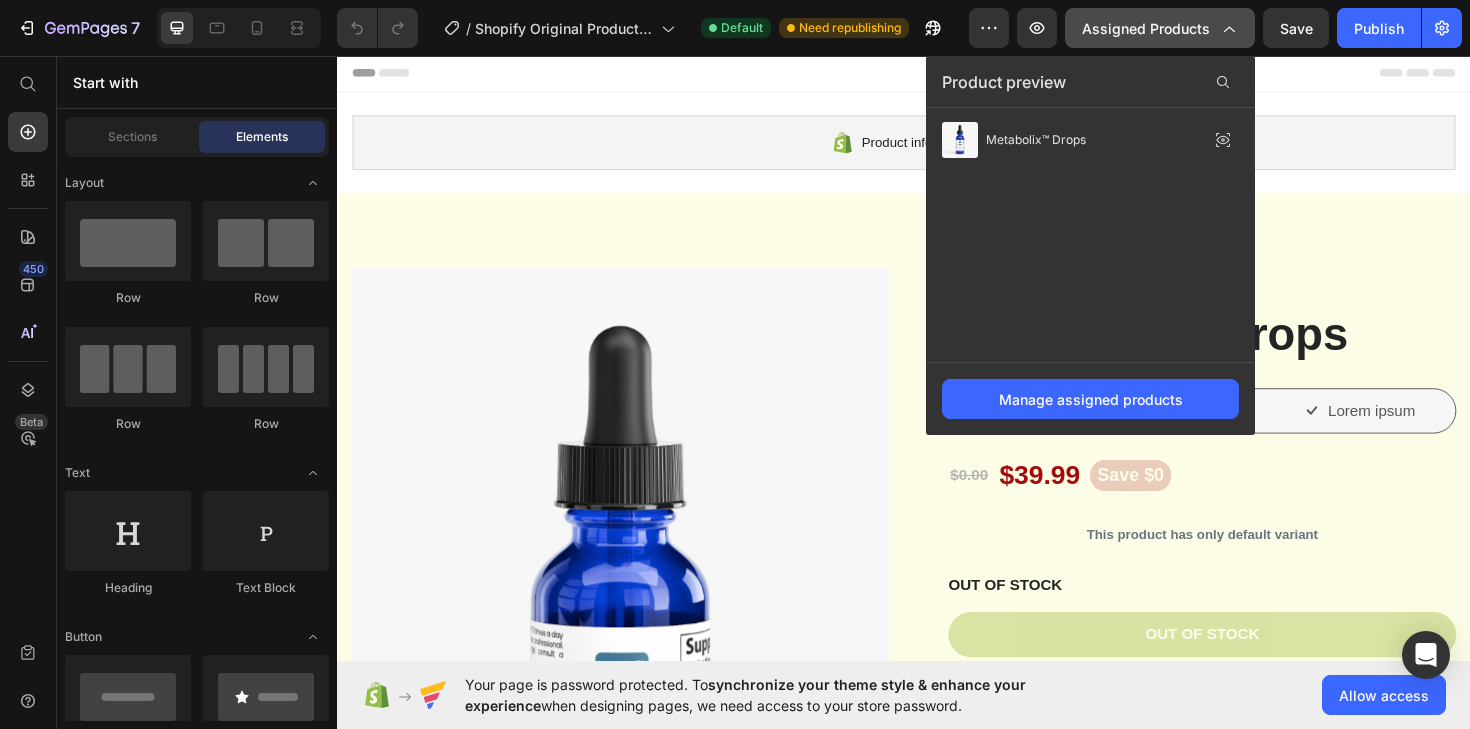 click on "Assigned Products" 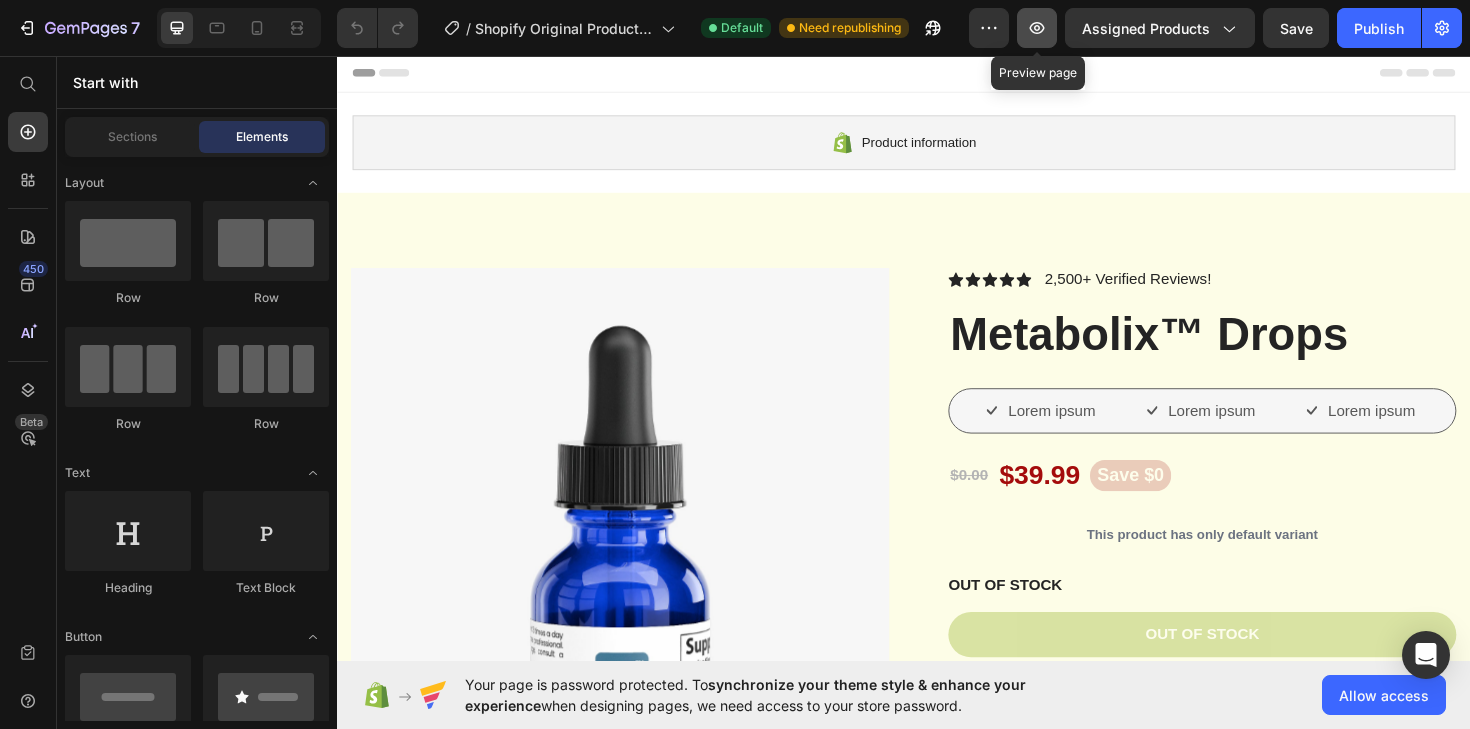 click 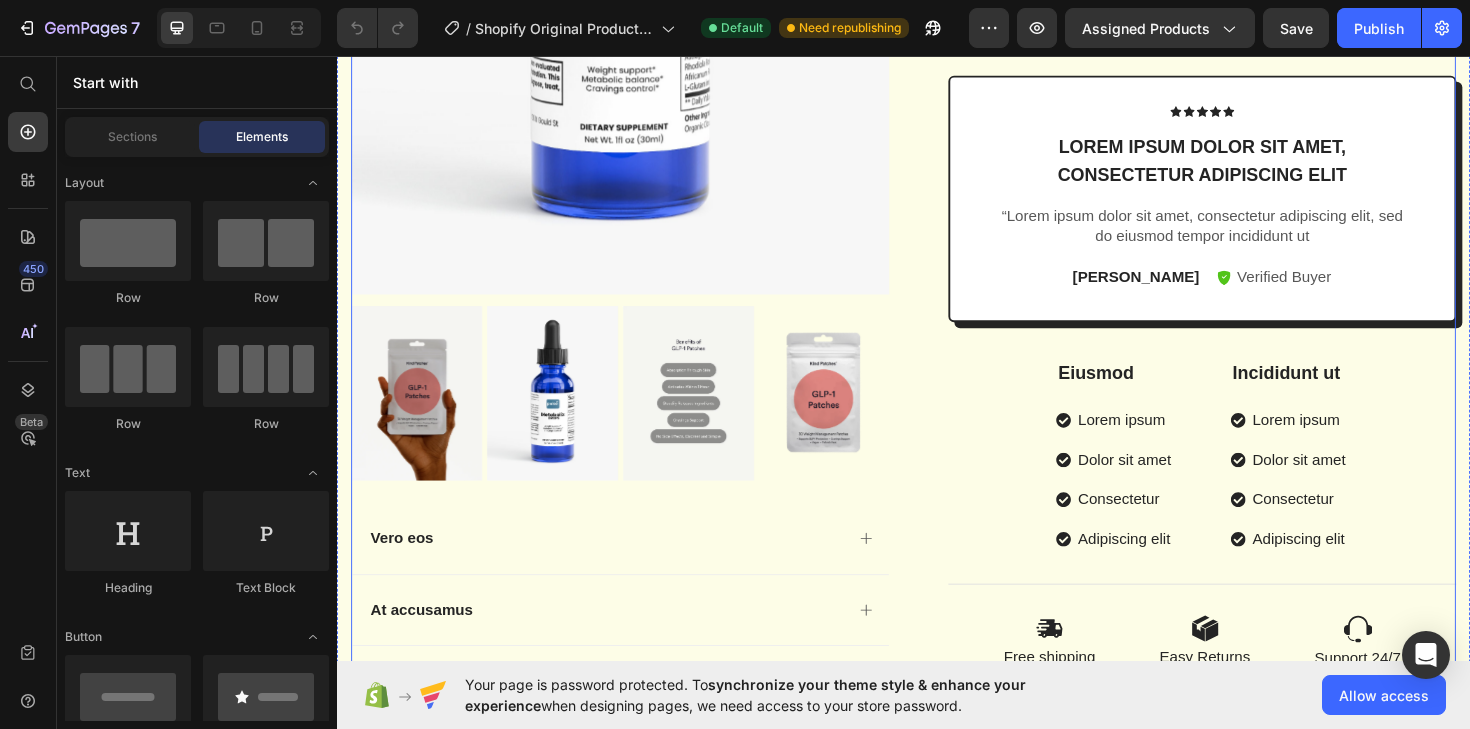 scroll, scrollTop: 742, scrollLeft: 0, axis: vertical 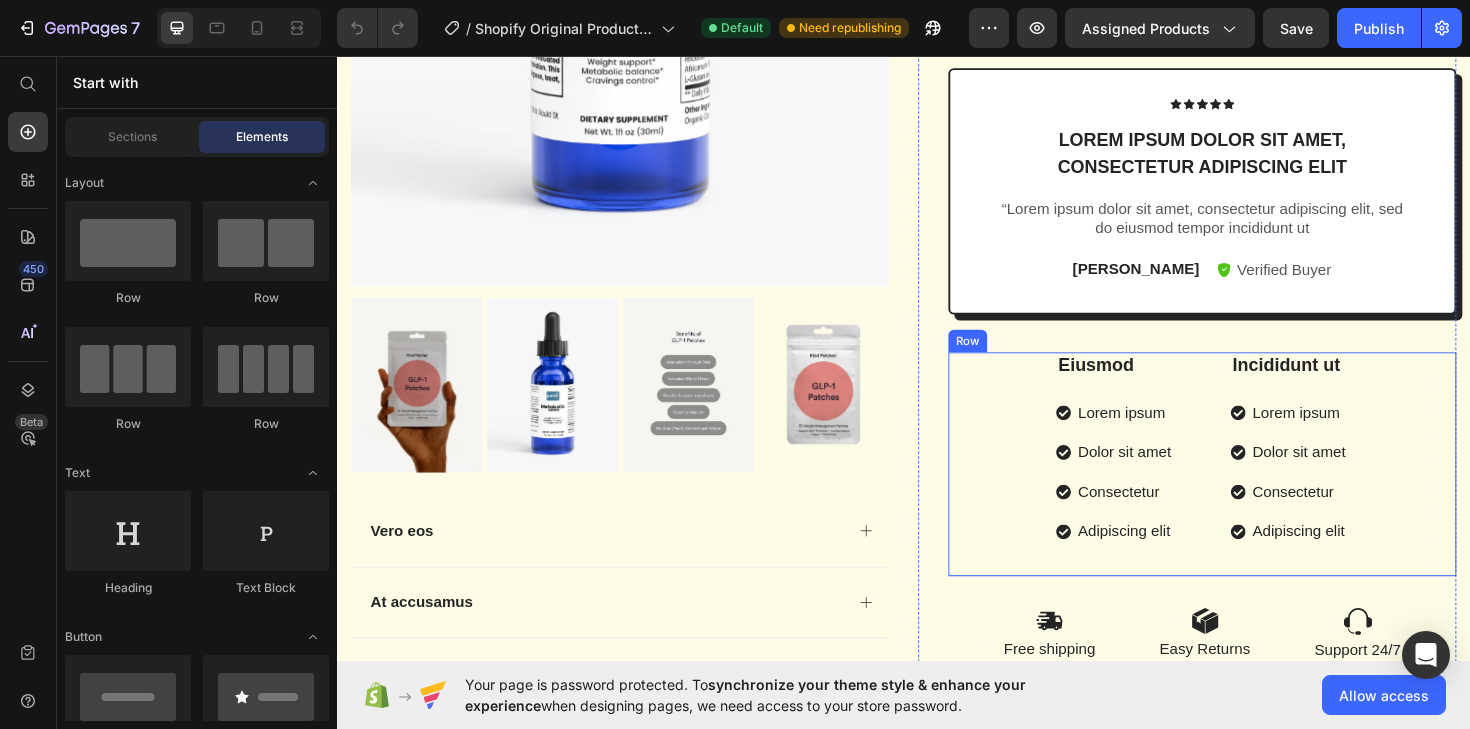 click on "Eiusmod Text Block Lorem ipsum Dolor sit amet Consectetur  Adipiscing elit Item List Incididunt ut Text Block Lorem ipsum Dolor sit amet Consectetur  Adipiscing elit Item List Row" at bounding box center [1253, 489] 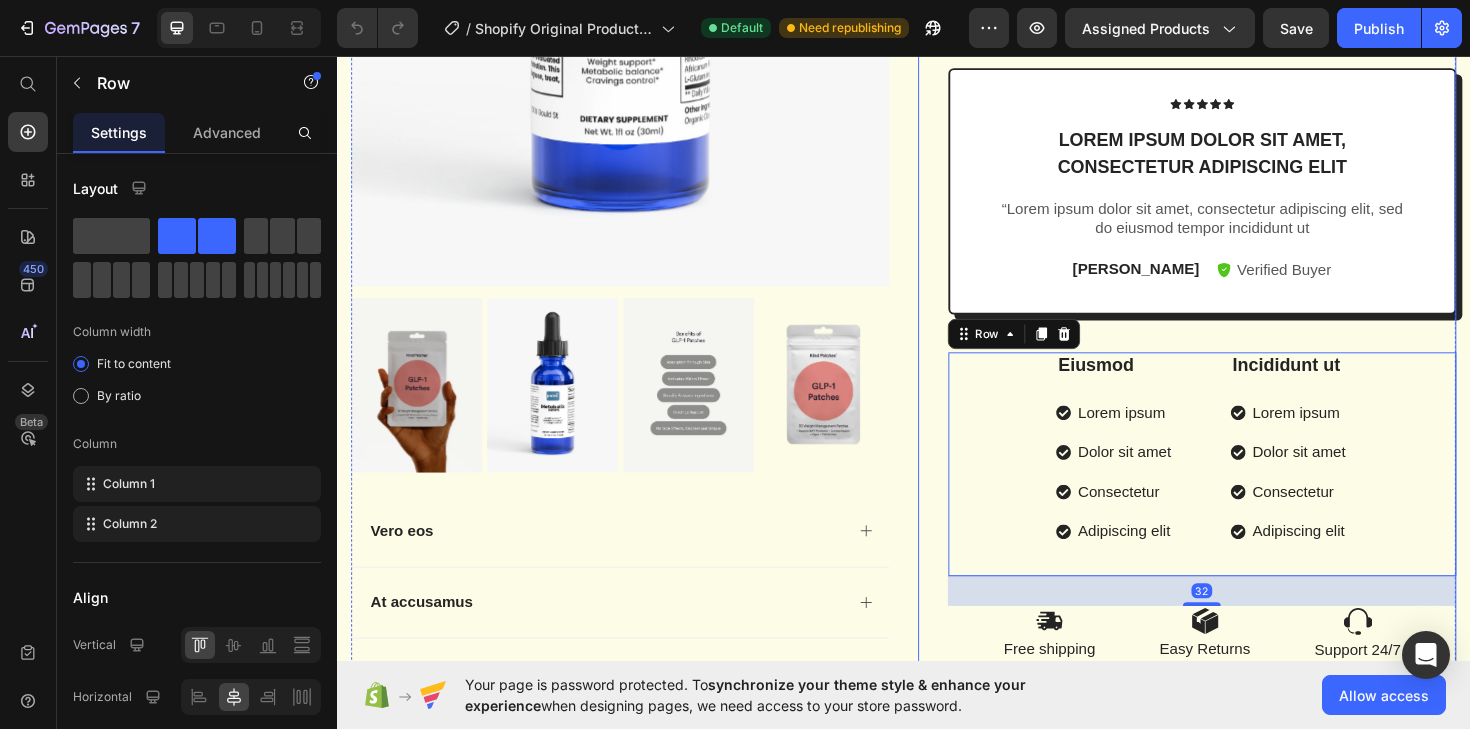 click on "Icon Icon Icon Icon Icon Icon List 2,500+ Verified Reviews! Text Block Row Metabolix™ Drops Product Title
Lorem ipsum Item List
Lorem ipsum Item List
Lorem ipsum Item List Row $0.00 Product Price $39.99 Product Price Save $0 Product Badge Row This product has only default variant Product Variants & Swatches OUT OF STOCK Stock Counter Out of stock Add to Cart or 4 interest-free payments of $15.00 with Text Block Image Row Image Image Image Image Image Row Icon Icon Icon Icon Icon Icon List Lorem ipsum dolor sit amet, consectetur adipiscing elit Text Block “Lorem ipsum dolor sit amet, consectetur adipiscing elit, sed do eiusmod tempor incididunt ut  Text Block Emily Text Block
Verified Buyer Item List Row Row Eiusmod Text Block Lorem ipsum Dolor sit amet Consectetur  Adipiscing elit Item List Incididunt ut Text Block Lorem ipsum Dolor sit amet Consectetur  Adipiscing elit Item List Row   32 Image Free shipping  Text Block Image Easy Returns Row" at bounding box center (1237, 118) 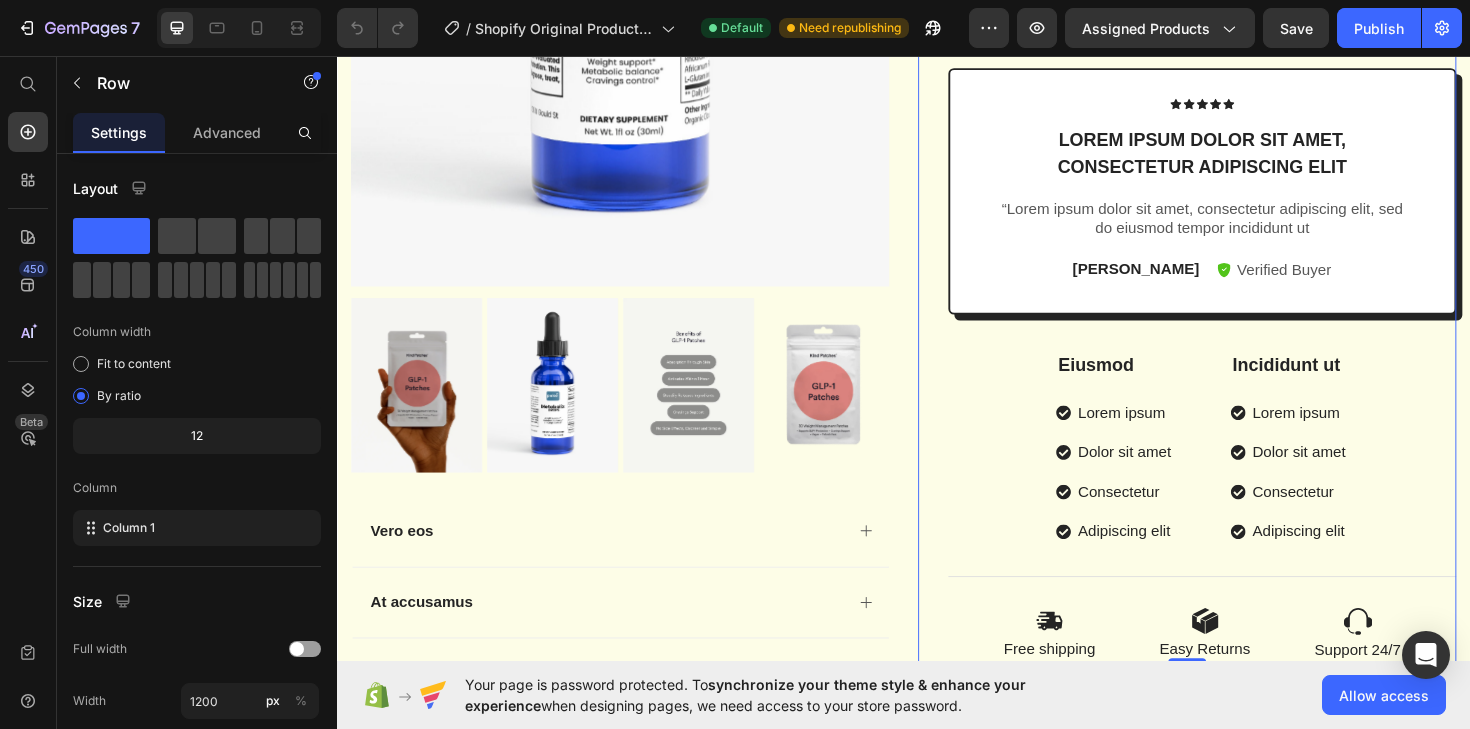 click on "Icon Icon Icon Icon Icon Icon List 2,500+ Verified Reviews! Text Block Row Metabolix™ Drops Product Title
Lorem ipsum Item List
Lorem ipsum Item List
Lorem ipsum Item List Row $0.00 Product Price $39.99 Product Price Save $0 Product Badge Row This product has only default variant Product Variants & Swatches OUT OF STOCK Stock Counter Out of stock Add to Cart or 4 interest-free payments of $15.00 with Text Block Image Row Image Image Image Image Image Row Icon Icon Icon Icon Icon Icon List Lorem ipsum dolor sit amet, consectetur adipiscing elit Text Block “Lorem ipsum dolor sit amet, consectetur adipiscing elit, sed do eiusmod tempor incididunt ut  Text Block Emily Text Block
Verified Buyer Item List Row Row Eiusmod Text Block Lorem ipsum Dolor sit amet Consectetur  Adipiscing elit Item List Incididunt ut Text Block Lorem ipsum Dolor sit amet Consectetur  Adipiscing elit Item List Row Image Free shipping  Text Block Image Easy Returns Image" at bounding box center [1237, 118] 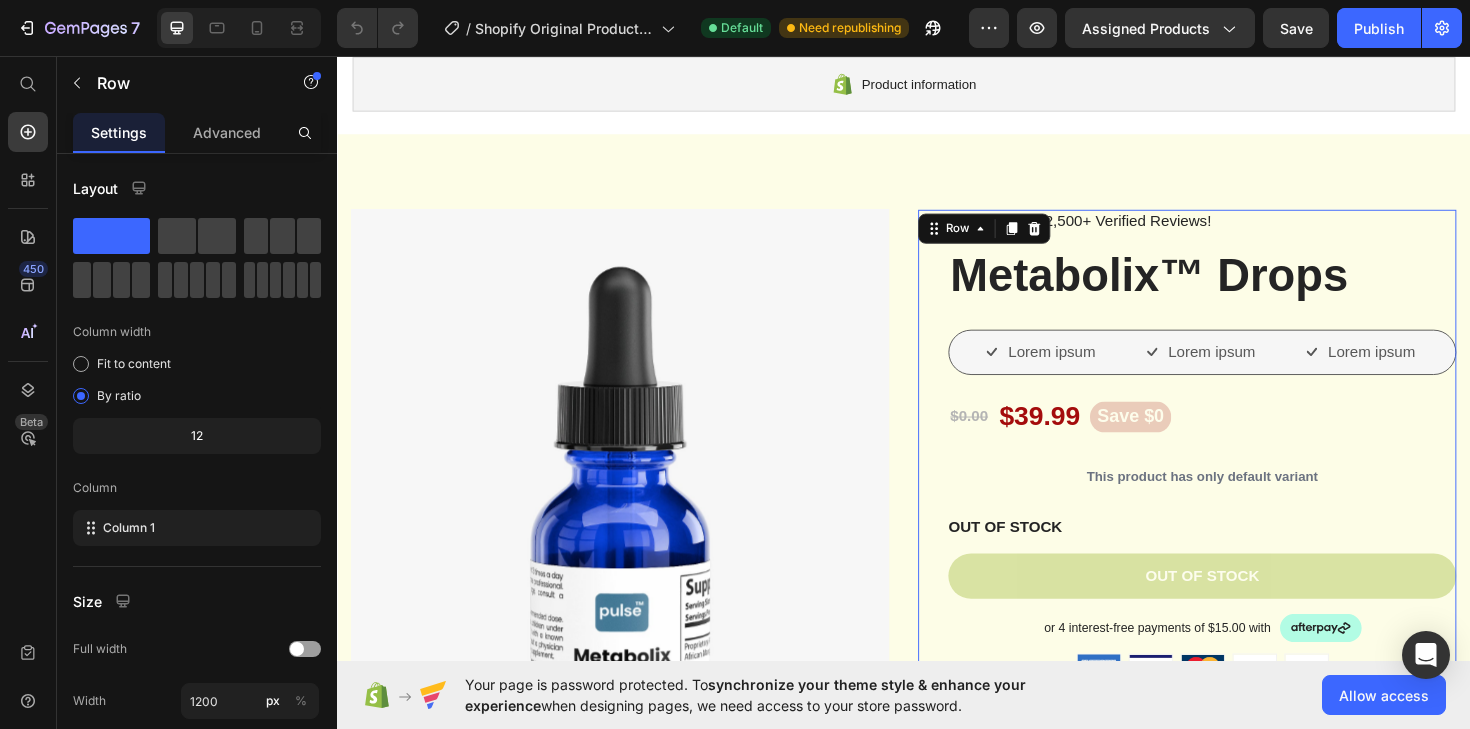 scroll, scrollTop: 0, scrollLeft: 0, axis: both 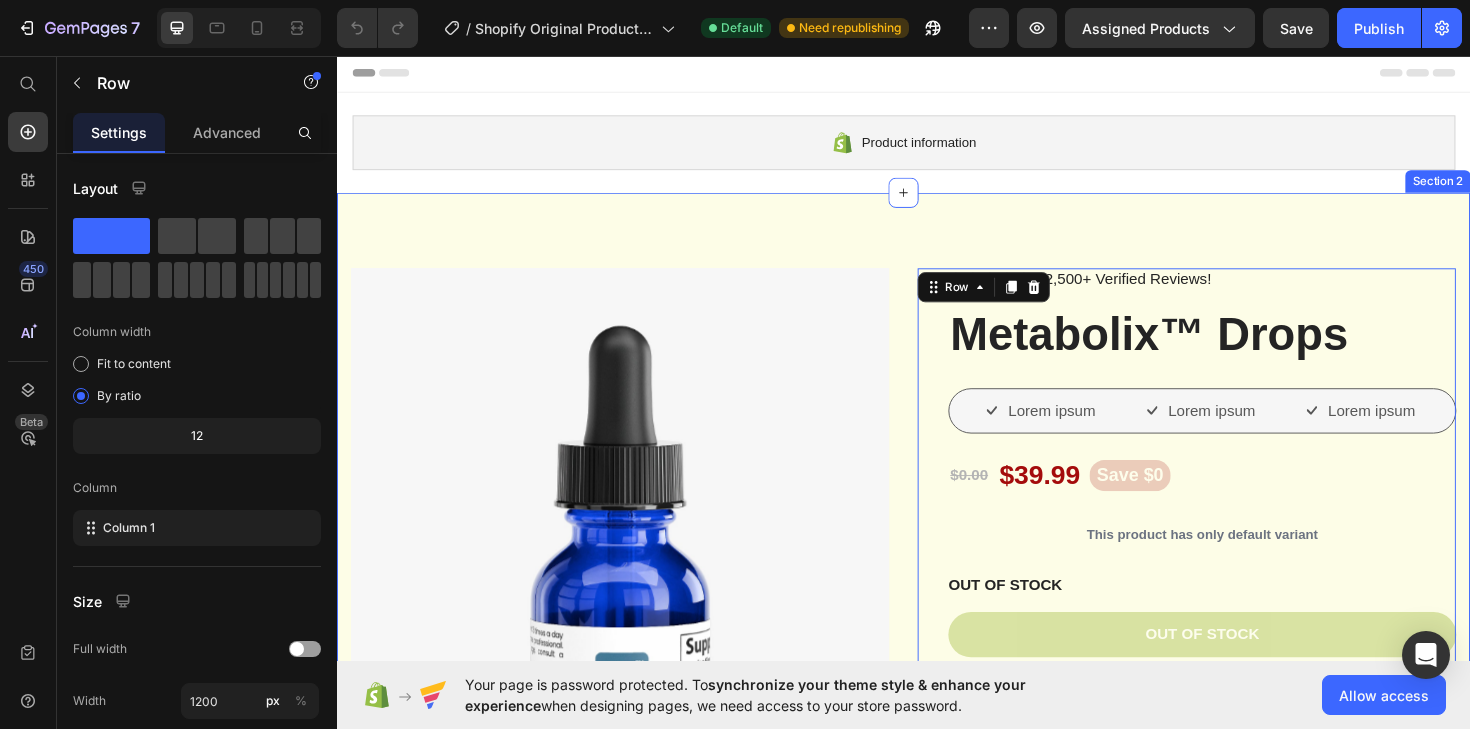 click on "Product Images
Vero eos
At accusamus
Et iusto odio
Consectetur
Adipiscin Accordion Icon Icon Icon Icon Icon Icon List 2,500+ Verified Reviews! Text Block Row Metabolix™ Drops Product Title
Lorem ipsum Item List
Lorem ipsum Item List
Lorem ipsum Item List Row $0.00 Product Price $39.99 Product Price Save $0 Product Badge Row This product has only default variant Product Variants & Swatches OUT OF STOCK Stock Counter Out of stock Add to Cart or 4 interest-free payments of $15.00 with Text Block Image Row Image Image Image Image Image Row Icon Icon Icon Icon Icon Icon List Lorem ipsum dolor sit amet, consectetur adipiscing elit Text Block “Lorem ipsum dolor sit amet, consectetur adipiscing elit, sed do eiusmod tempor incididunt ut" at bounding box center (937, 954) 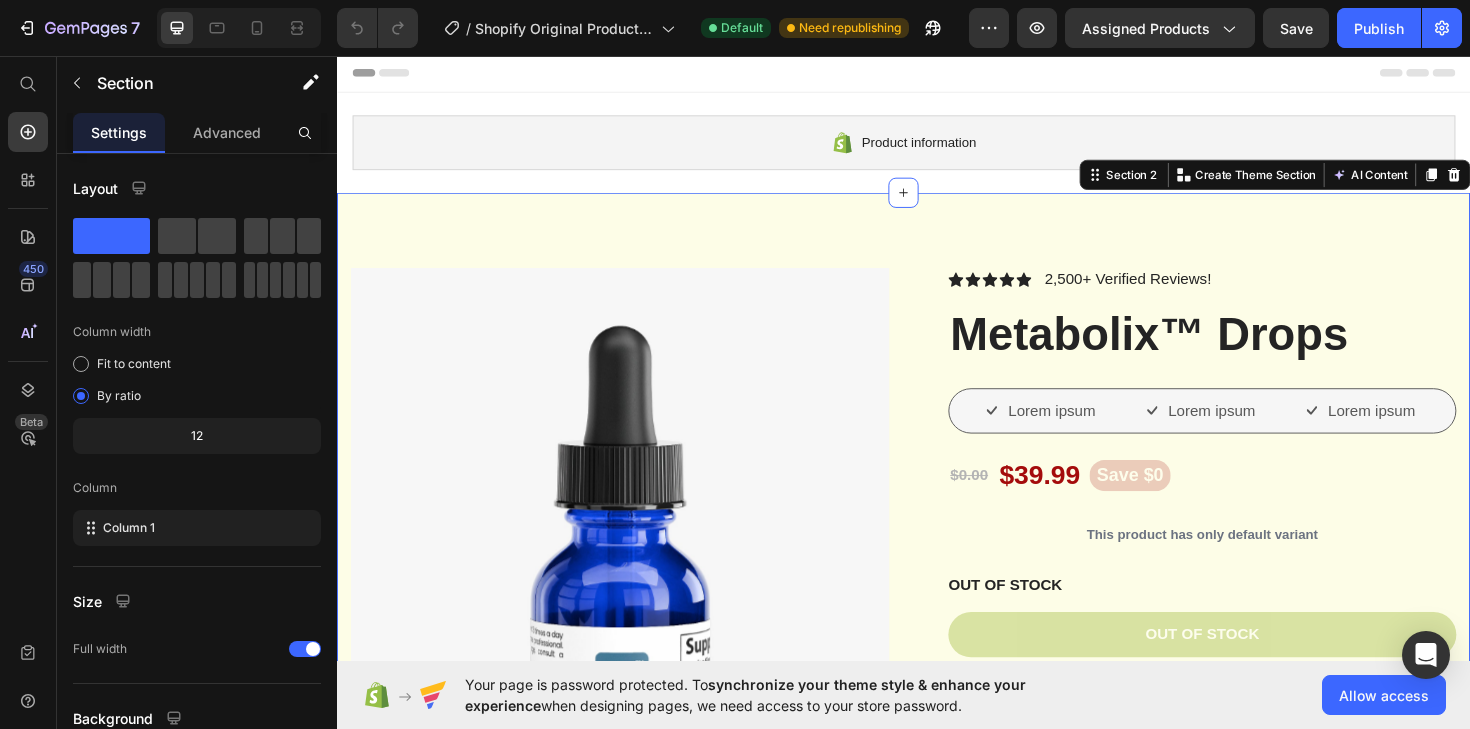 click on "Product Images
Vero eos
At accusamus
Et iusto odio
Consectetur
Adipiscin Accordion Icon Icon Icon Icon Icon Icon List 2,500+ Verified Reviews! Text Block Row Metabolix™ Drops Product Title
Lorem ipsum Item List
Lorem ipsum Item List
Lorem ipsum Item List Row $0.00 Product Price $39.99 Product Price Save $0 Product Badge Row This product has only default variant Product Variants & Swatches OUT OF STOCK Stock Counter Out of stock Add to Cart or 4 interest-free payments of $15.00 with Text Block Image Row Image Image Image Image Image Row Icon Icon Icon Icon Icon Icon List Lorem ipsum dolor sit amet, consectetur adipiscing elit Text Block “Lorem ipsum dolor sit amet, consectetur adipiscing elit, sed do eiusmod tempor incididunt ut" at bounding box center [937, 954] 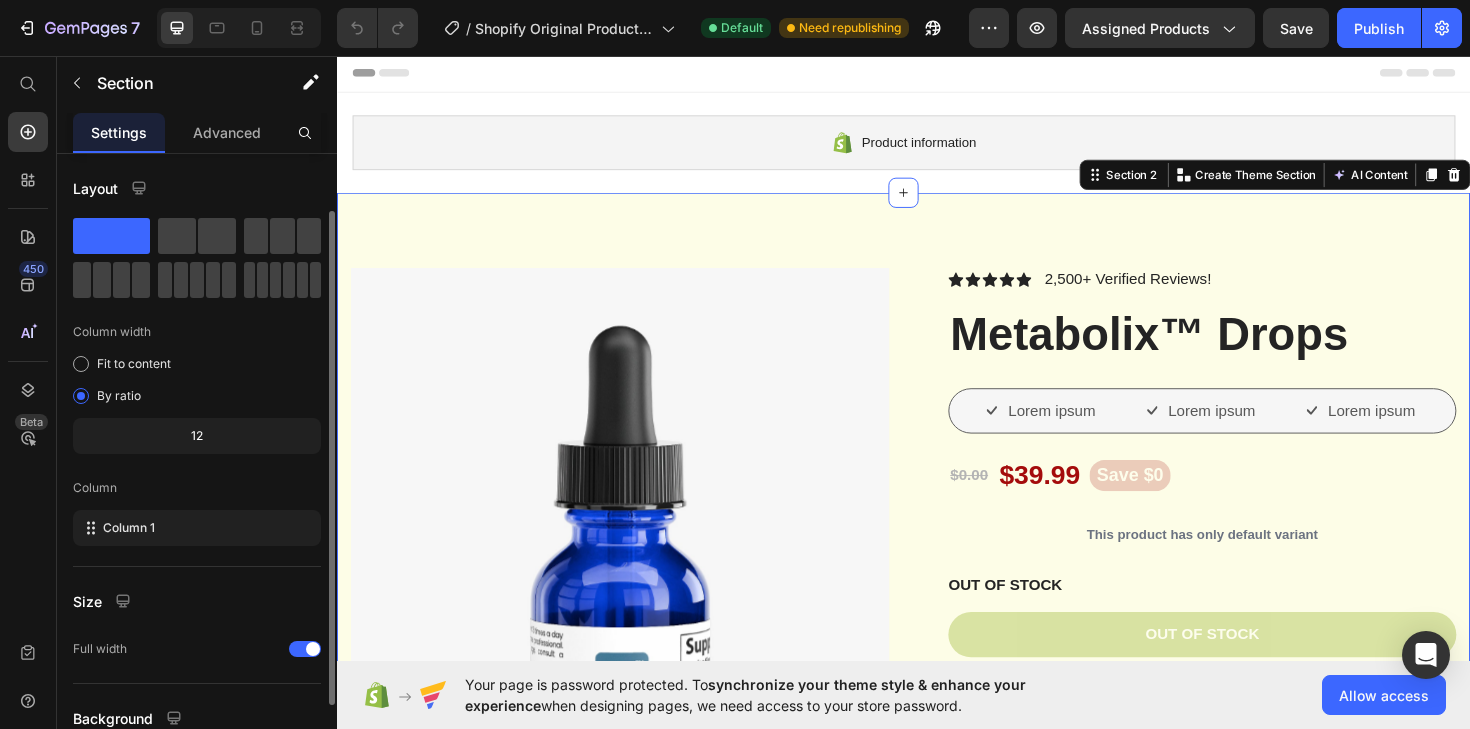 scroll, scrollTop: 176, scrollLeft: 0, axis: vertical 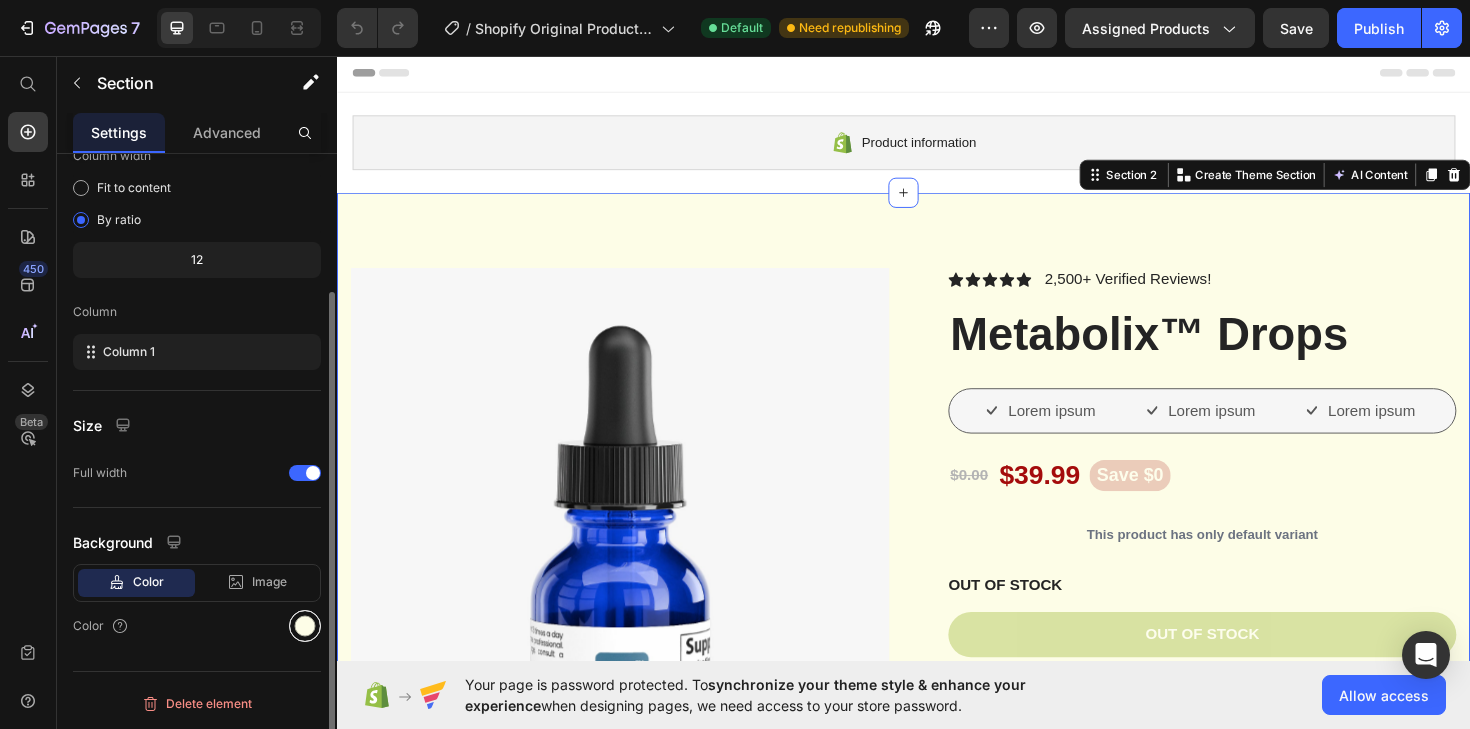 click at bounding box center [305, 626] 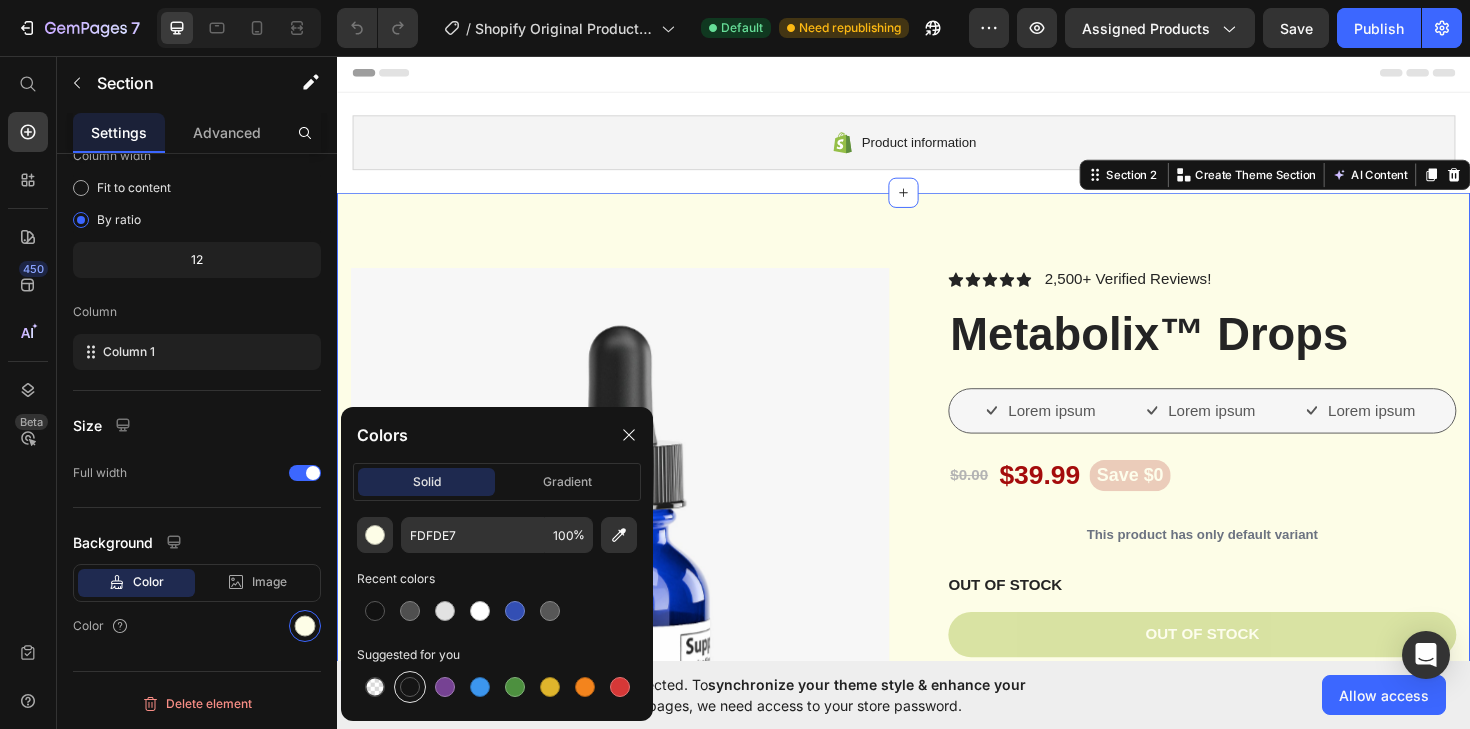 click at bounding box center (410, 687) 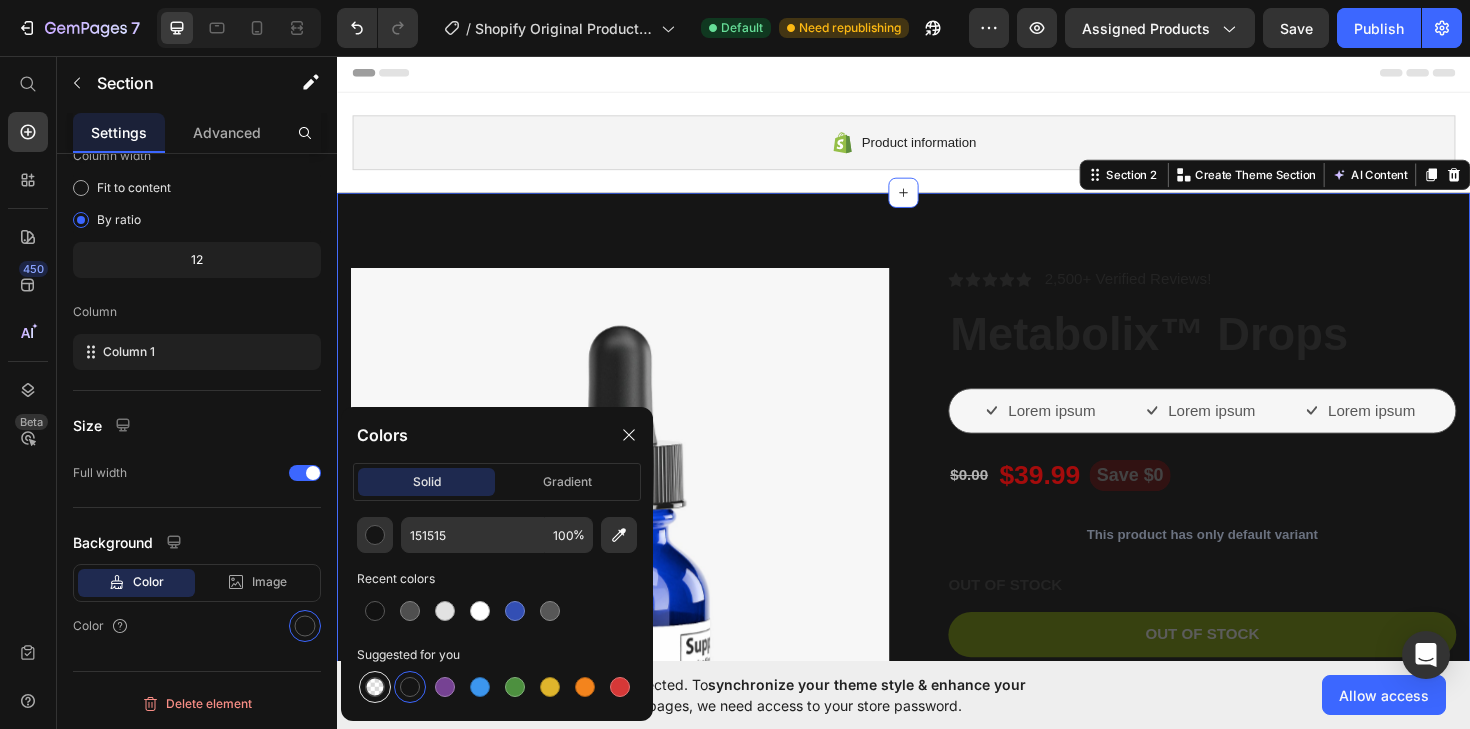 click at bounding box center (375, 687) 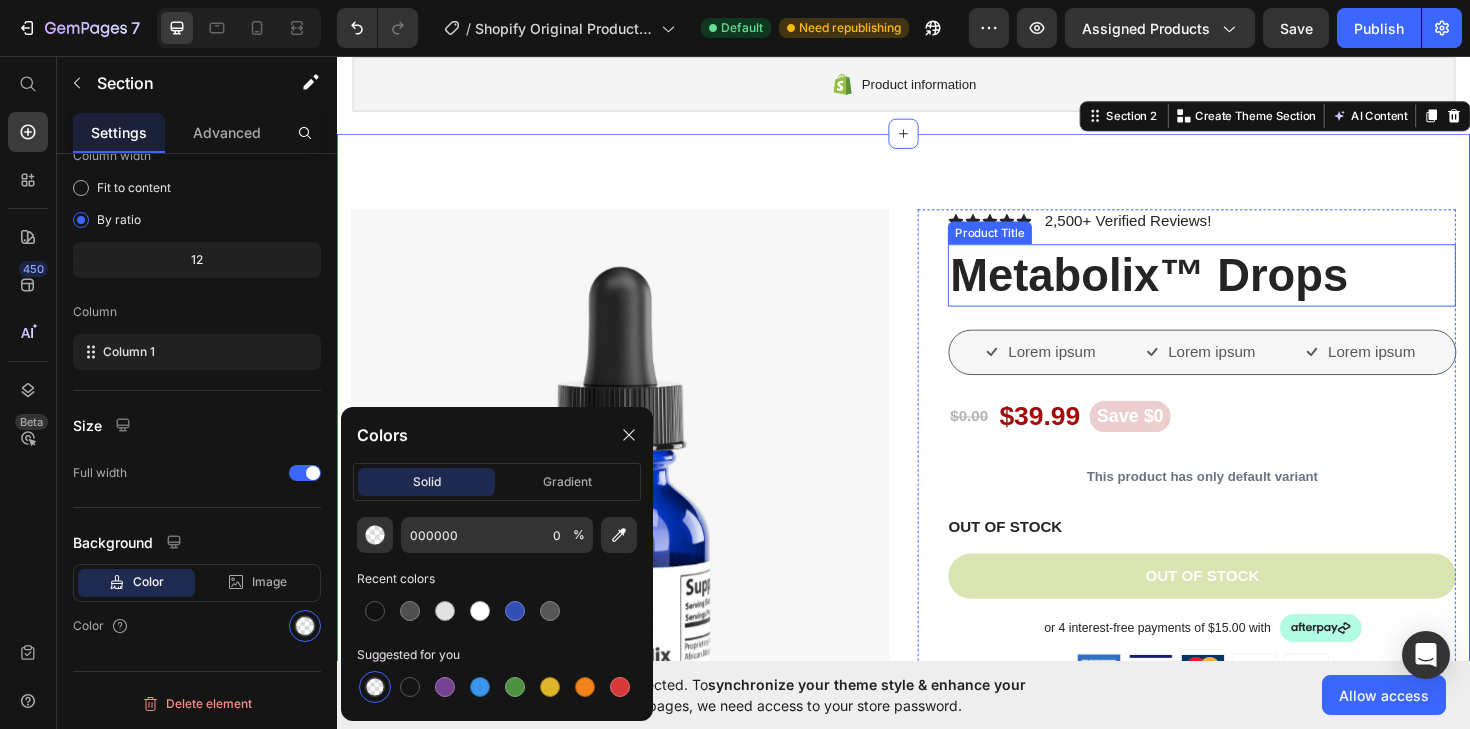 scroll, scrollTop: 79, scrollLeft: 0, axis: vertical 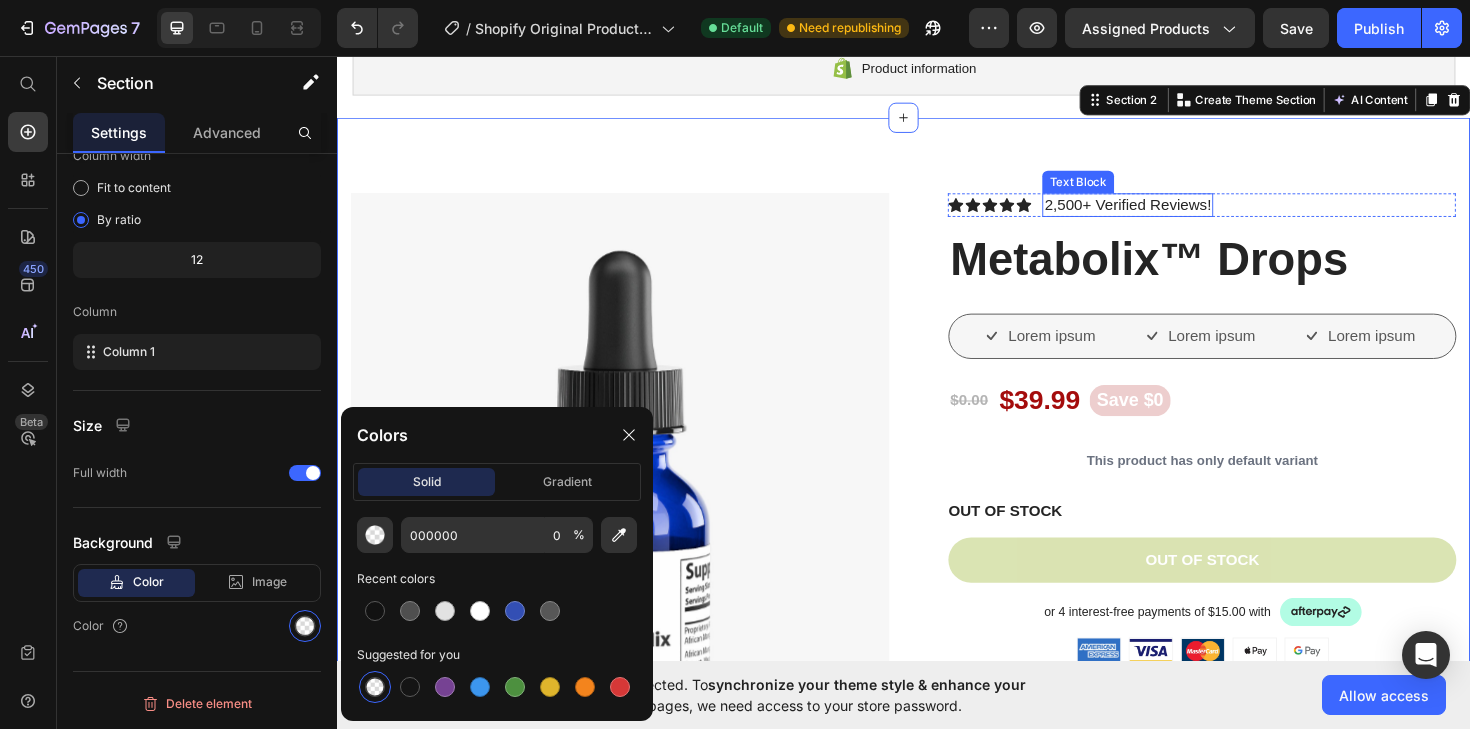 click on "2,500+ Verified Reviews!" at bounding box center [1174, 214] 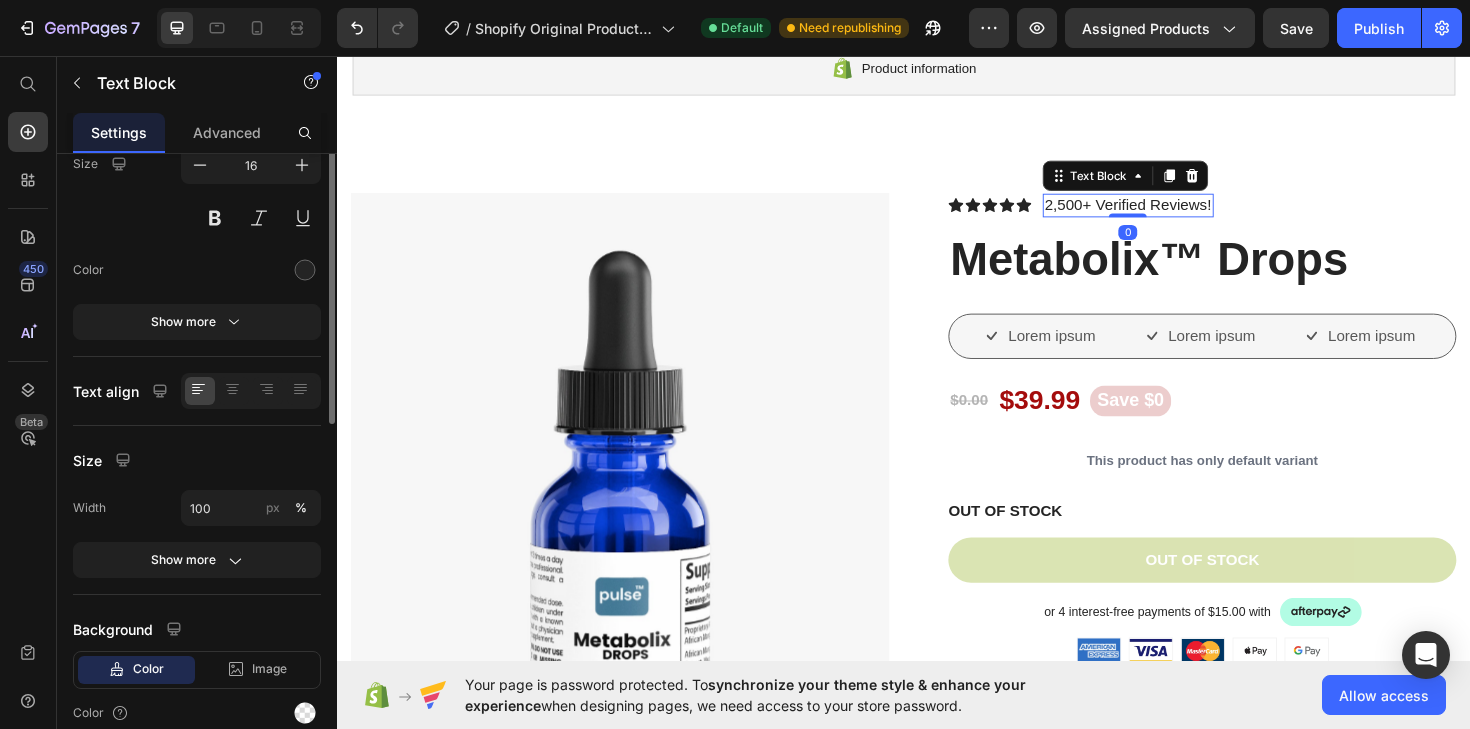 scroll, scrollTop: 0, scrollLeft: 0, axis: both 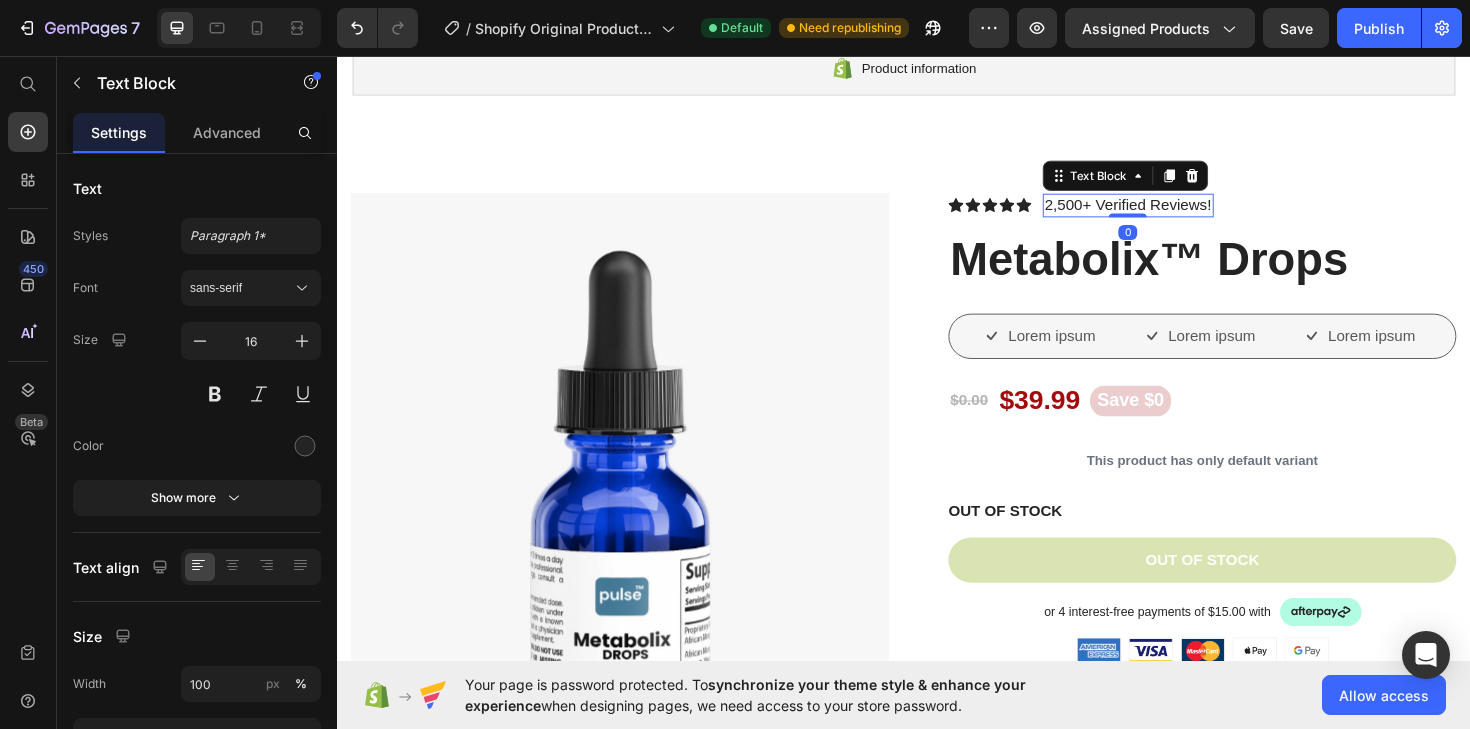 click on "2,500+ Verified Reviews!" at bounding box center (1174, 214) 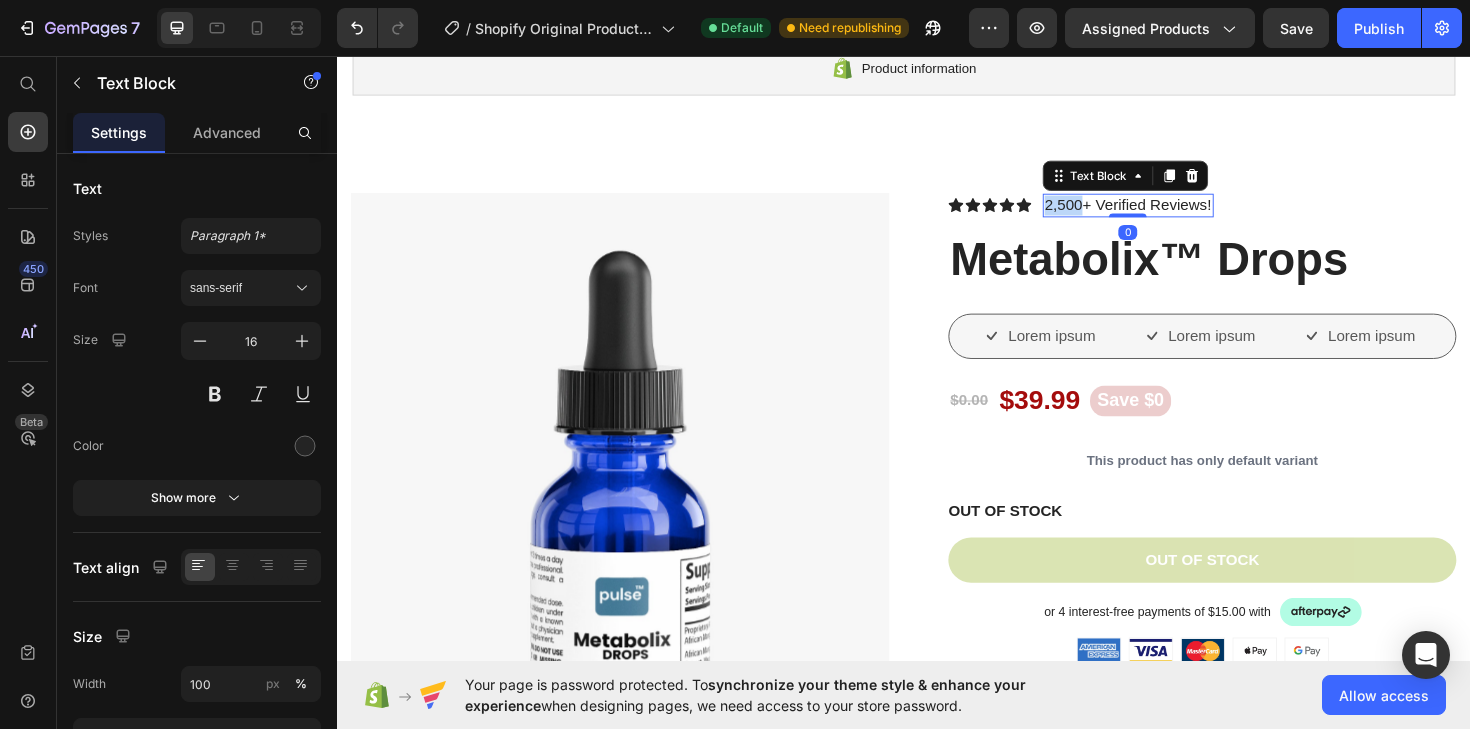 click on "2,500+ Verified Reviews!" at bounding box center [1174, 214] 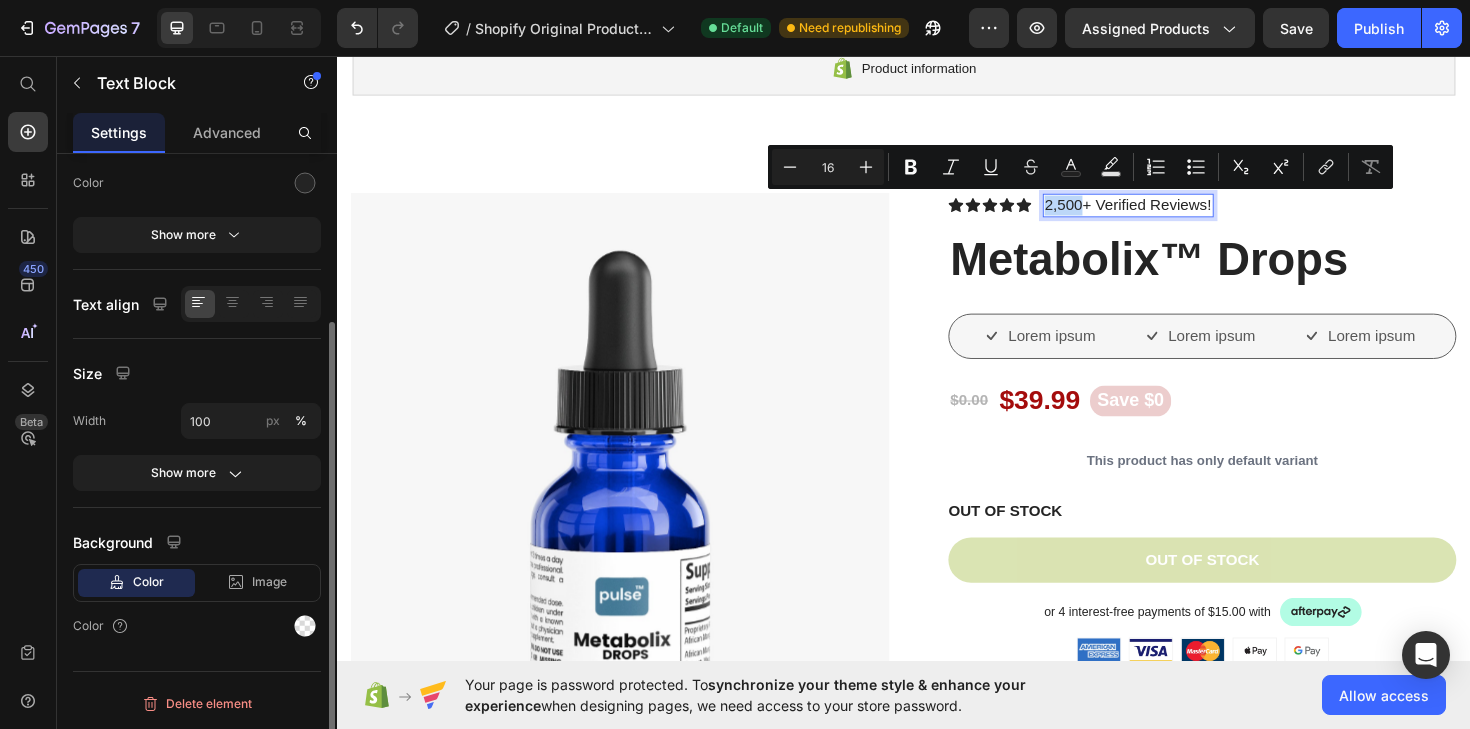 scroll, scrollTop: 0, scrollLeft: 0, axis: both 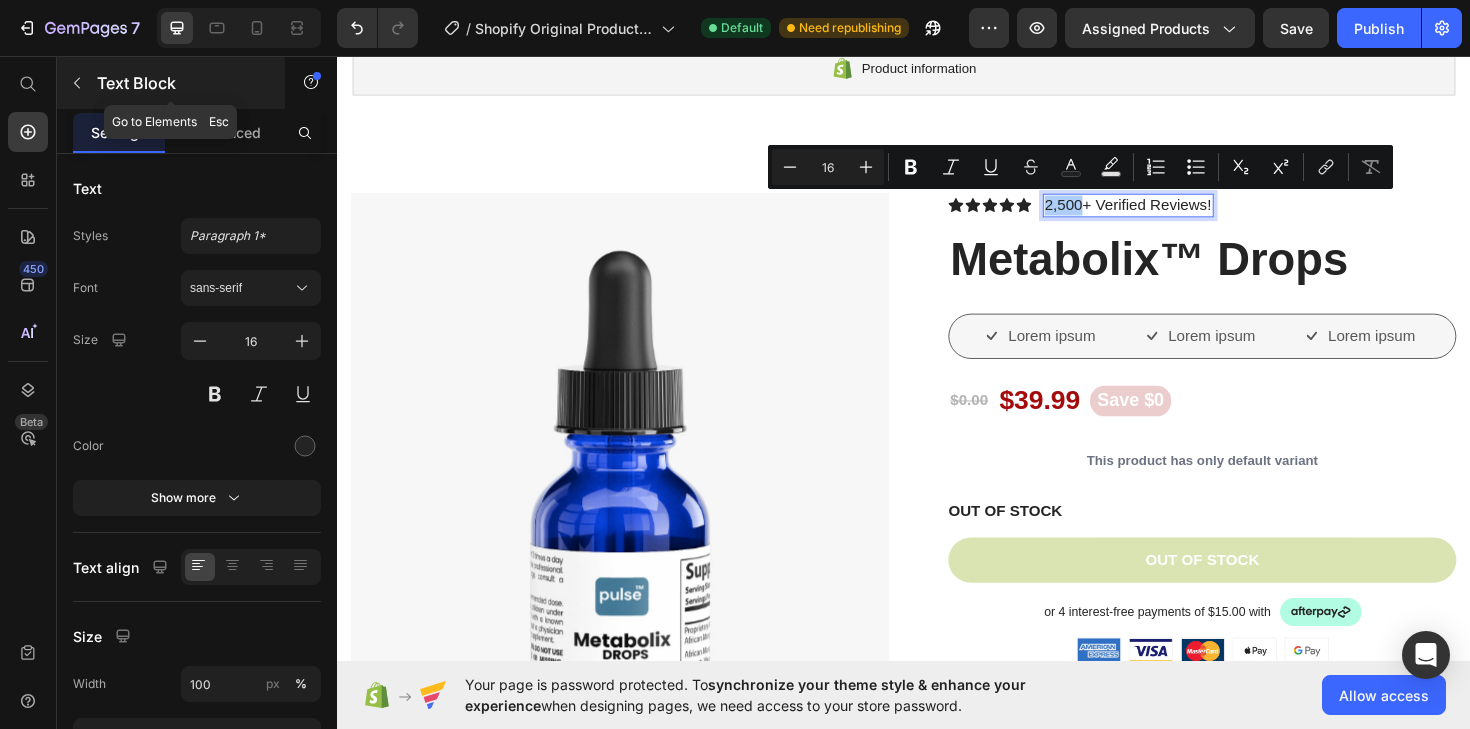 click at bounding box center (77, 83) 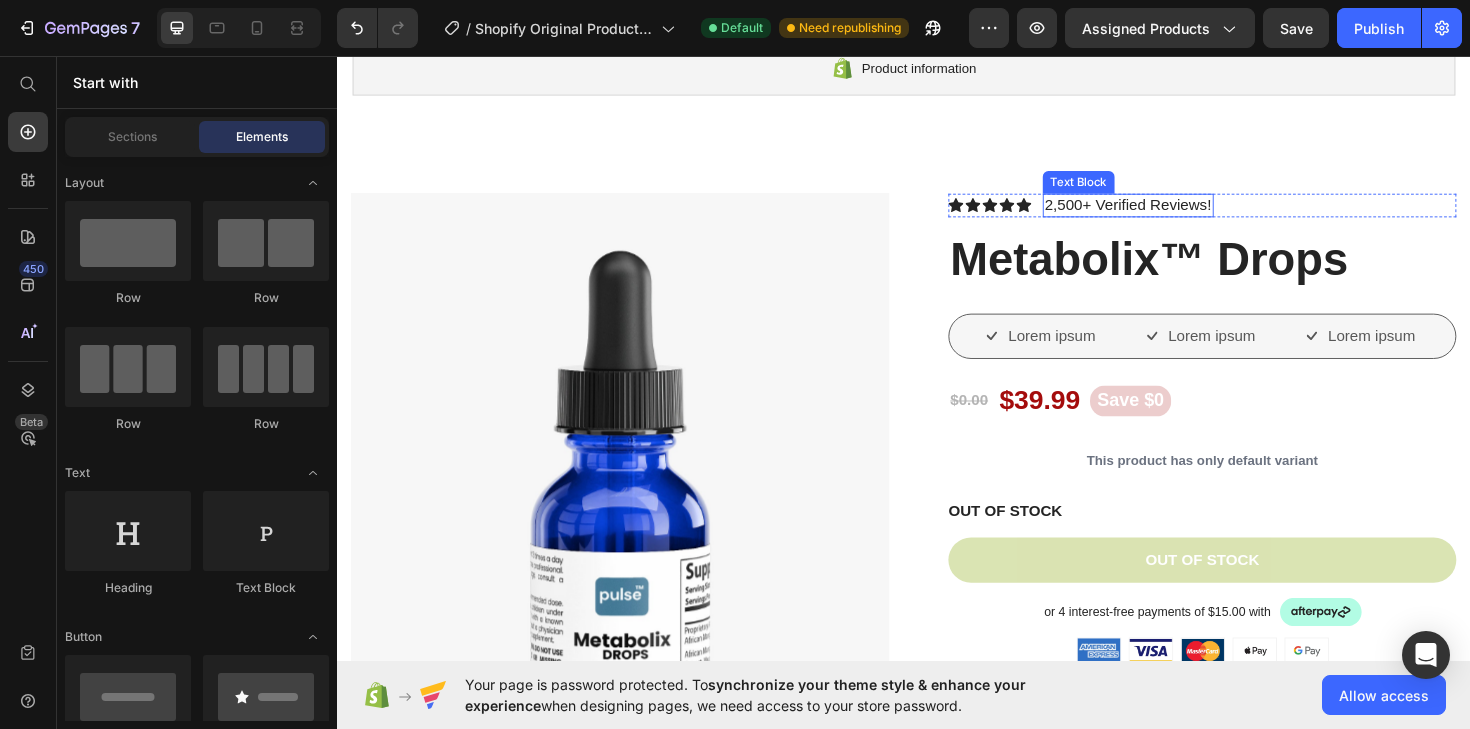 click on "2,500+ Verified Reviews!" at bounding box center [1174, 214] 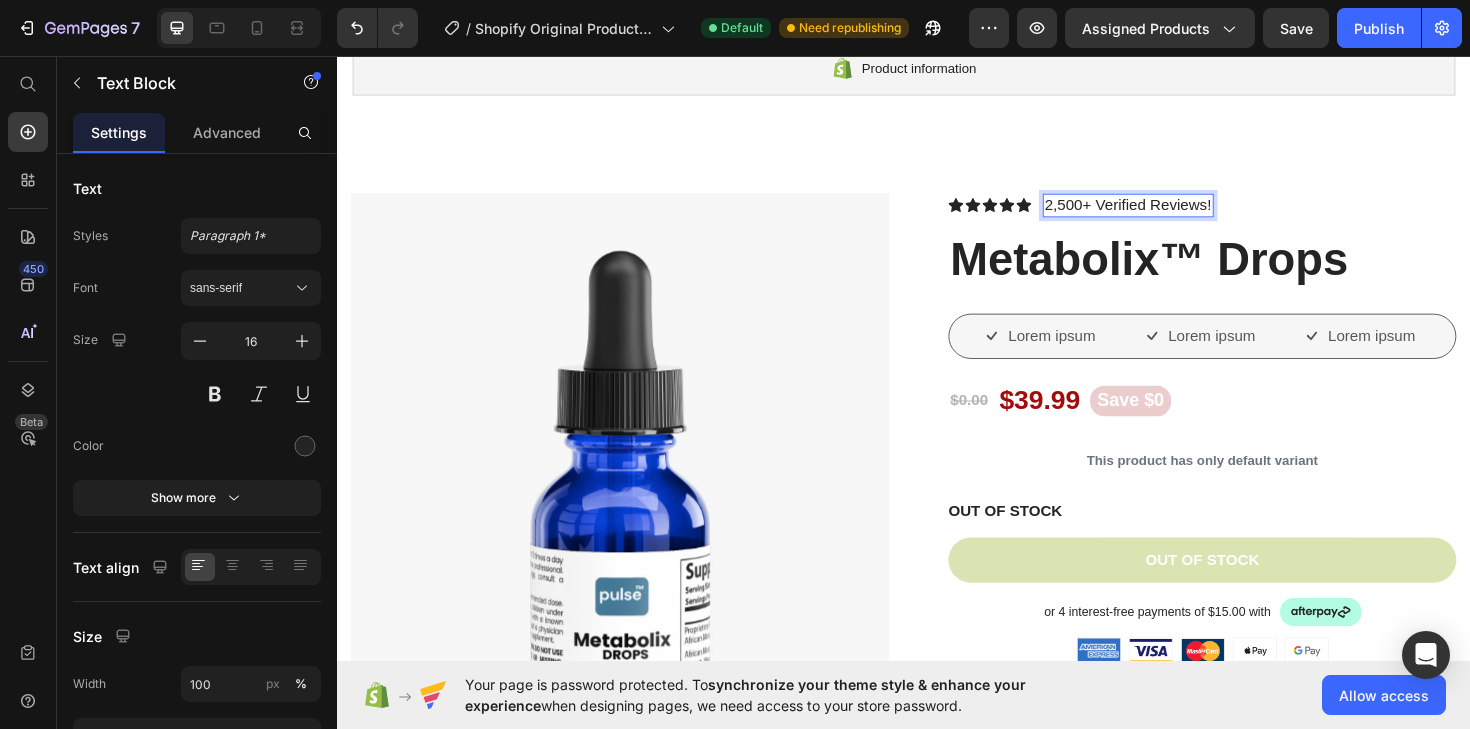 click on "2,500+ Verified Reviews!" at bounding box center [1174, 214] 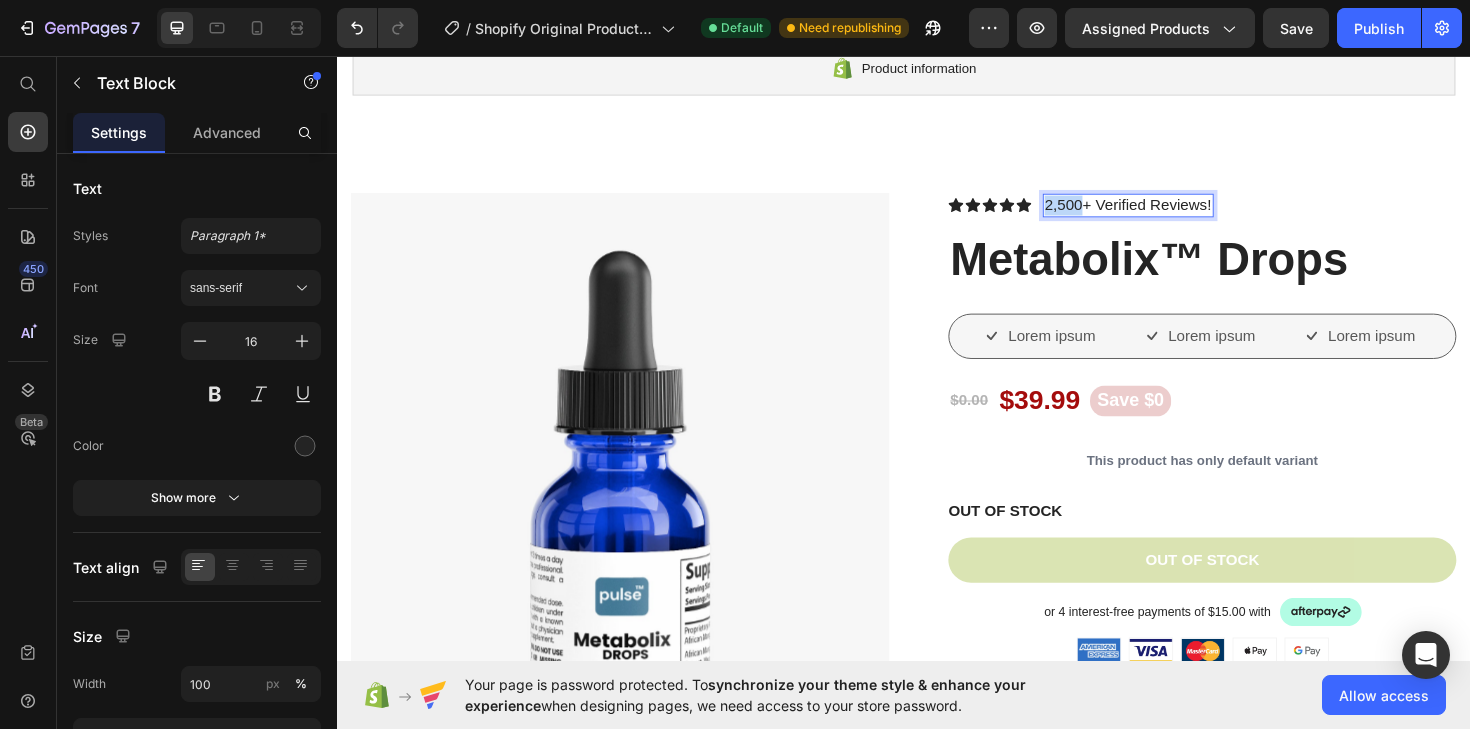 click on "2,500+ Verified Reviews!" at bounding box center (1174, 214) 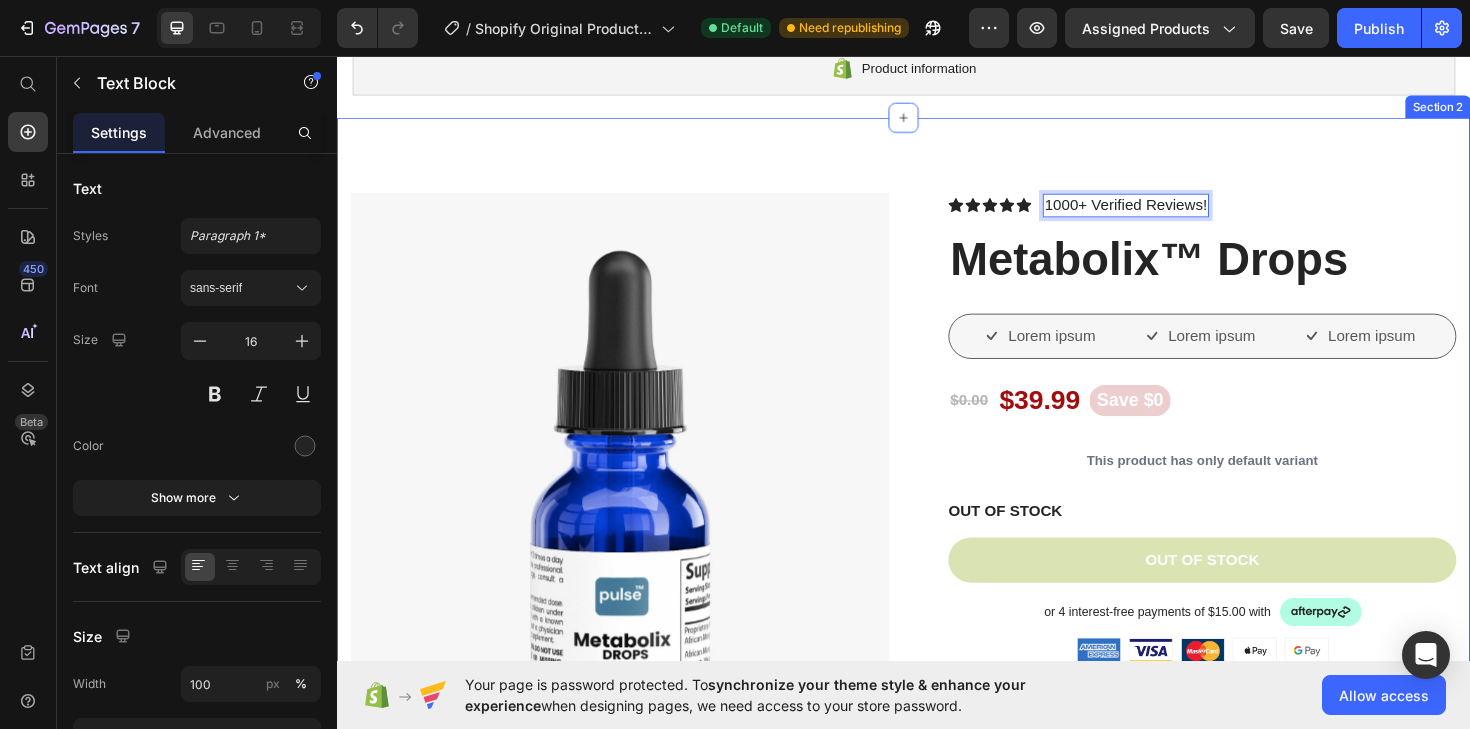 click on "Product Images
Vero eos
At accusamus
Et iusto odio
Consectetur
Adipiscin Accordion Icon Icon Icon Icon Icon Icon List 1000+ Verified Reviews! Text Block   0 Row Metabolix™ Drops Product Title
Lorem ipsum Item List
Lorem ipsum Item List
Lorem ipsum Item List Row $0.00 Product Price $39.99 Product Price Save $0 Product Badge Row This product has only default variant Product Variants & Swatches OUT OF STOCK Stock Counter Out of stock Add to Cart or 4 interest-free payments of $15.00 with Text Block Image Row Image Image Image Image Image Row Icon Icon Icon Icon Icon Icon List Lorem ipsum dolor sit amet, consectetur adipiscing elit Text Block “Lorem ipsum dolor sit amet, consectetur adipiscing elit, sed do eiusmod tempor incididunt ut" at bounding box center (937, 875) 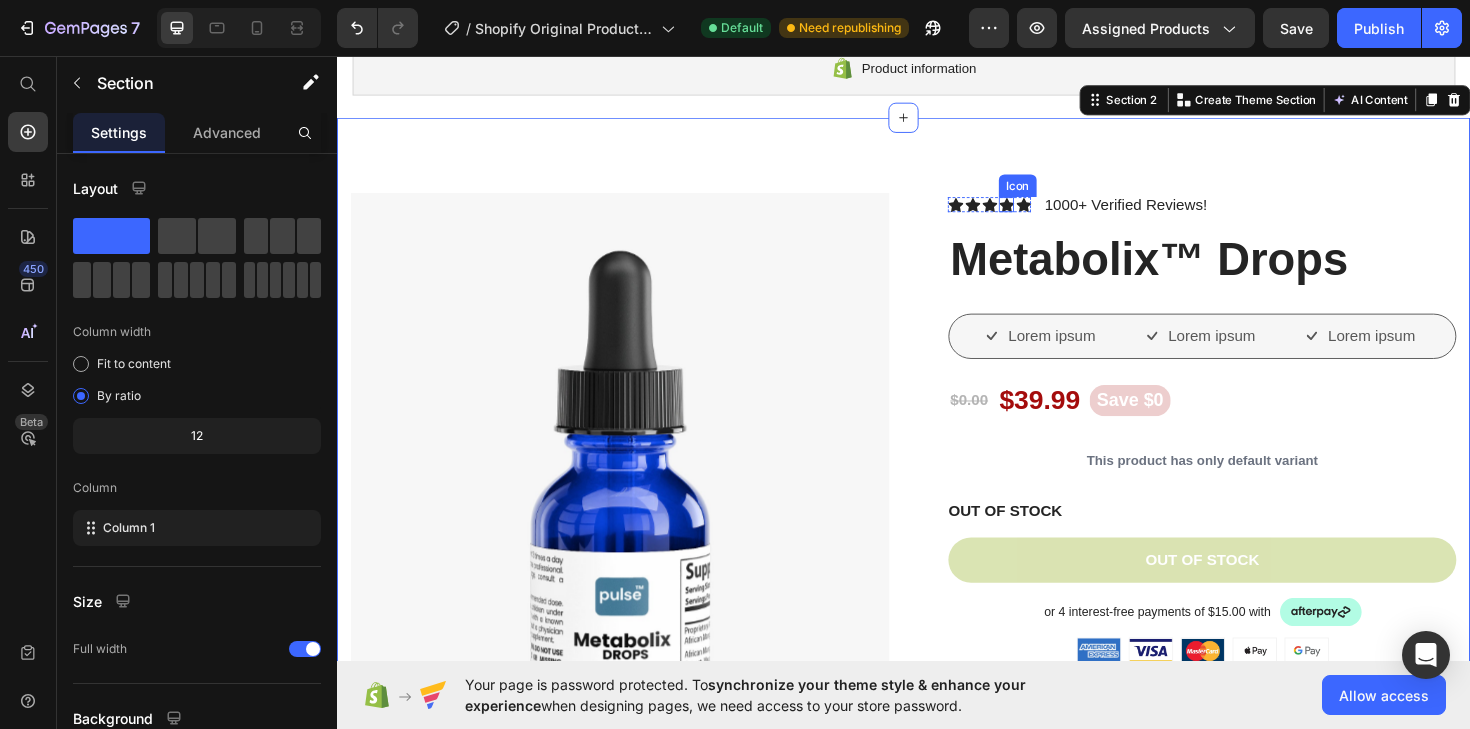 click 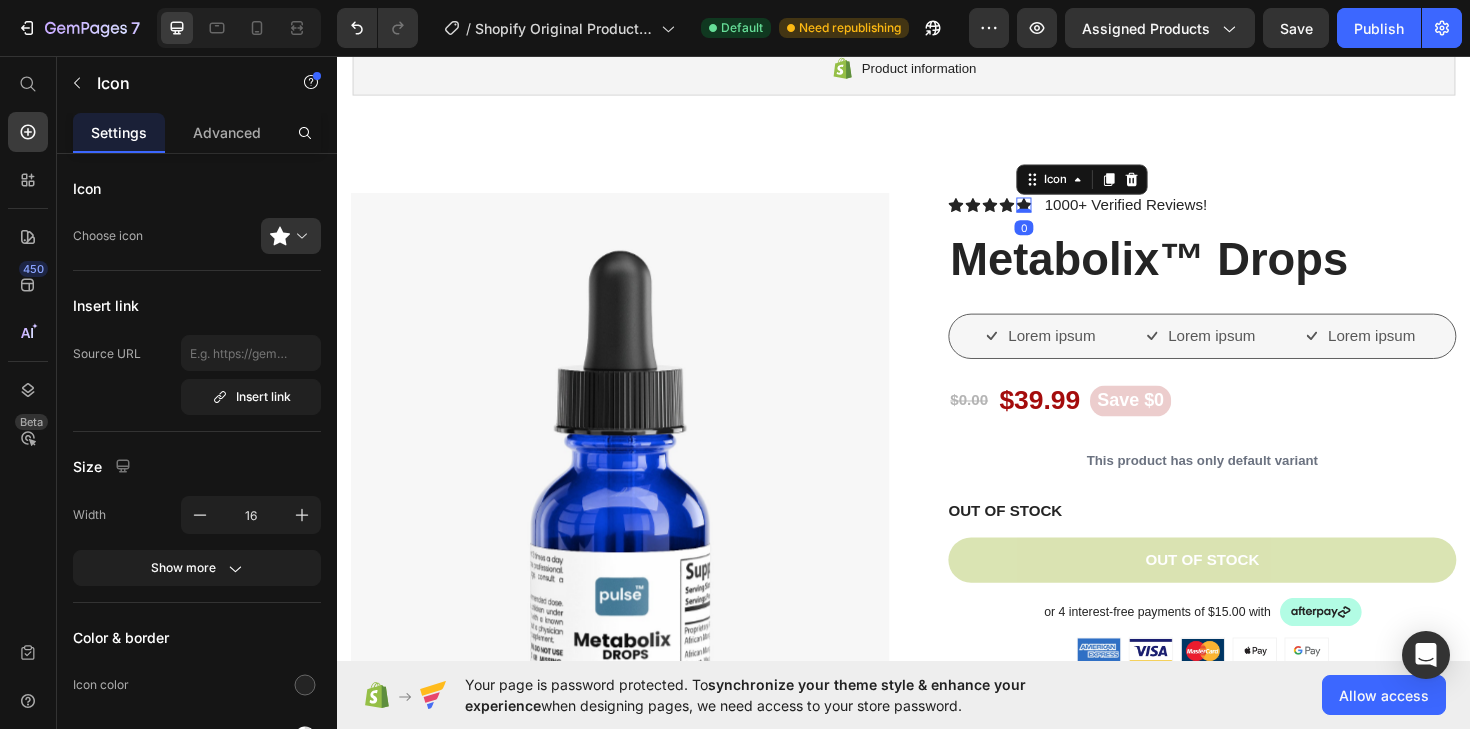 click 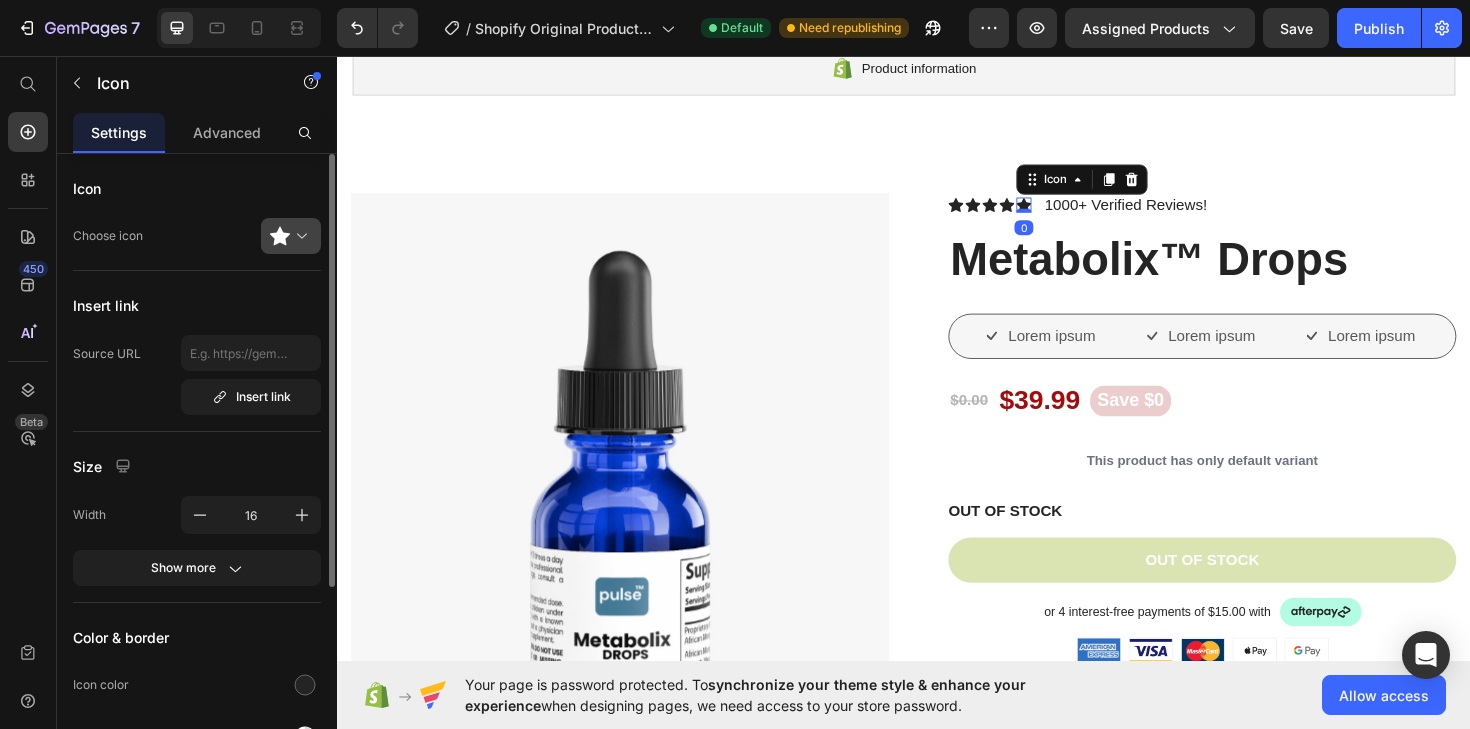 click at bounding box center [299, 236] 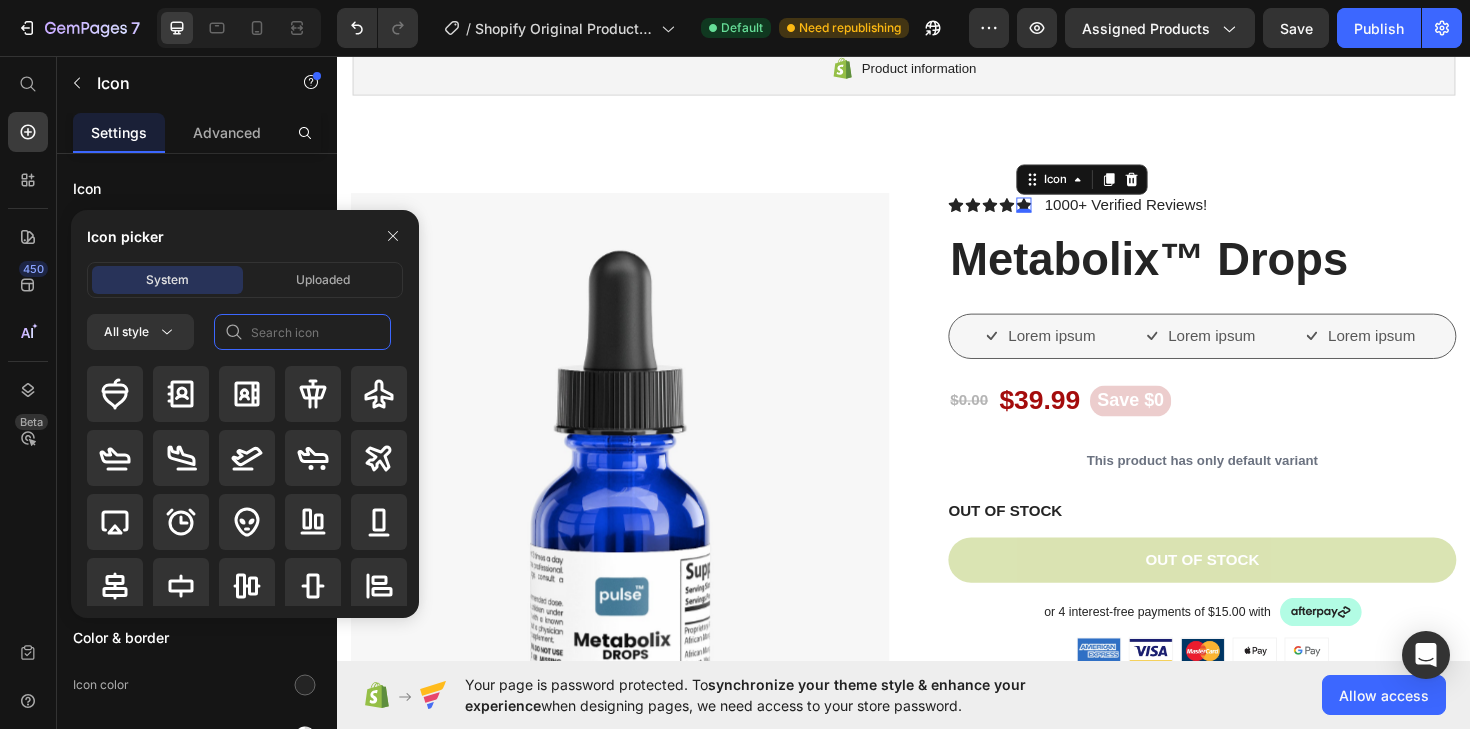 click 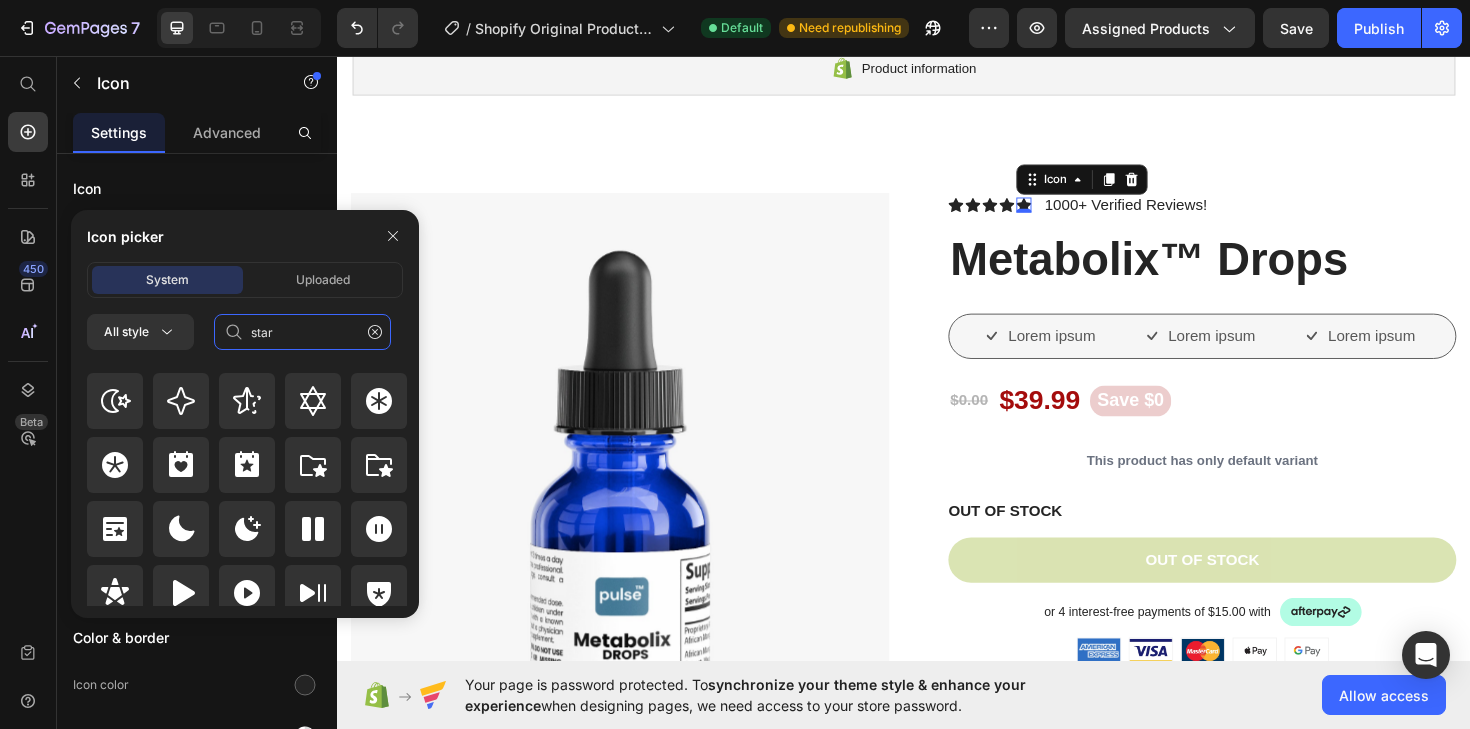 scroll, scrollTop: 872, scrollLeft: 0, axis: vertical 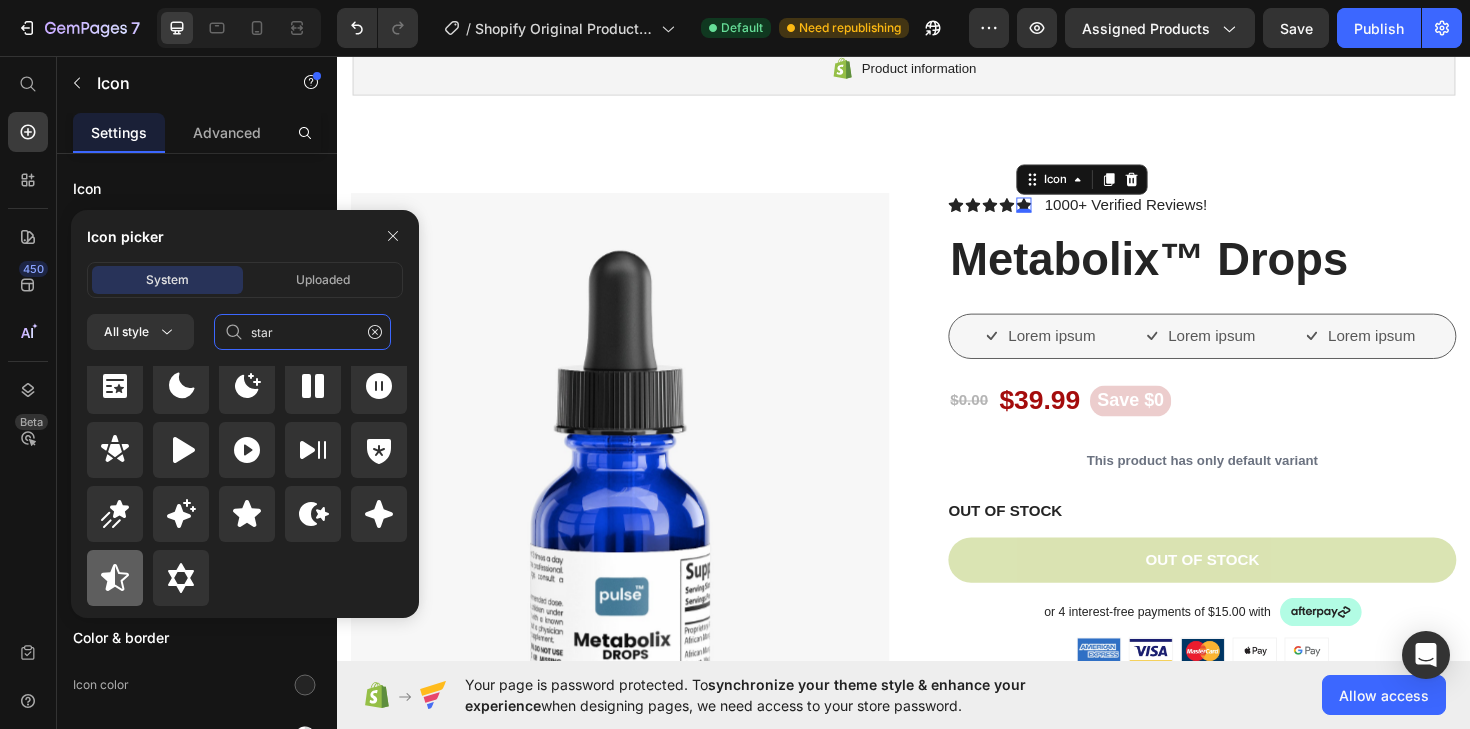 type on "star" 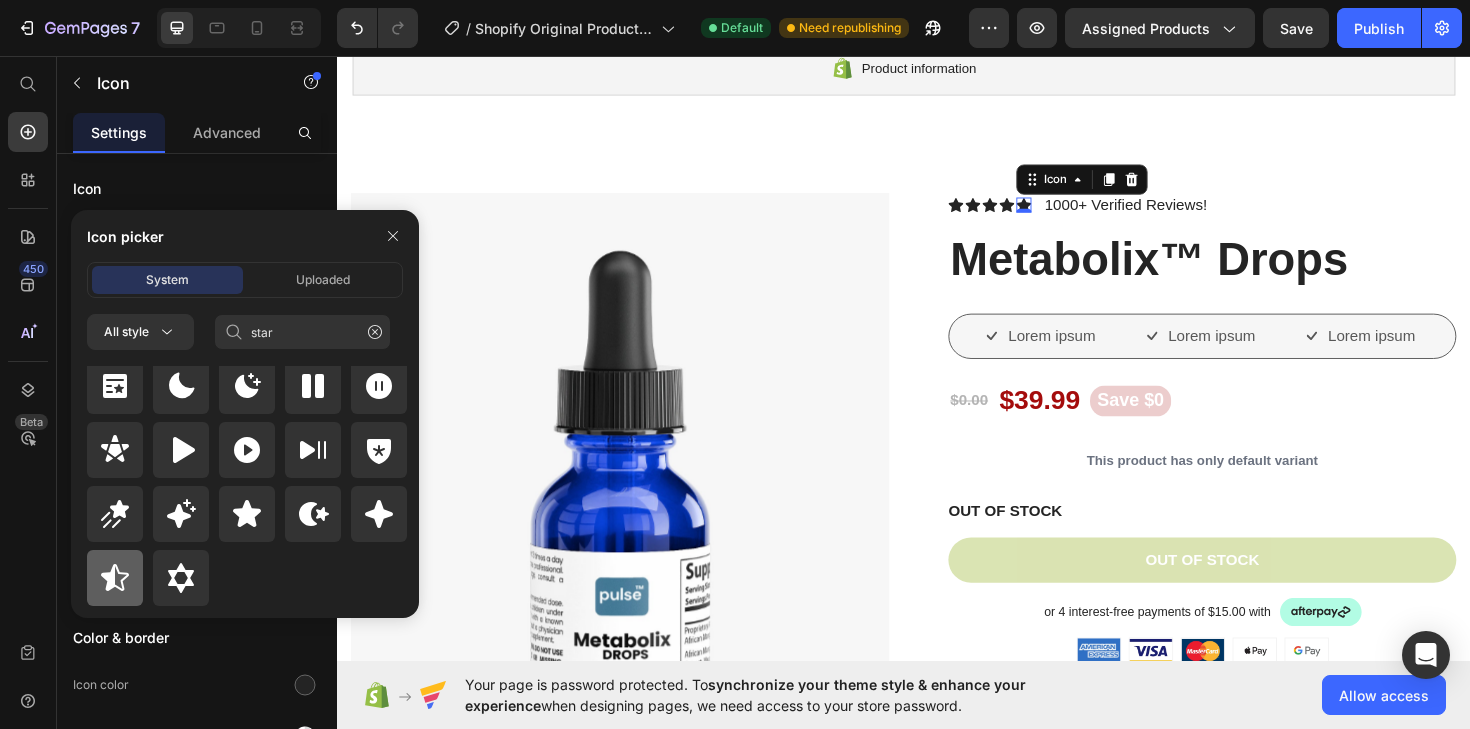 click 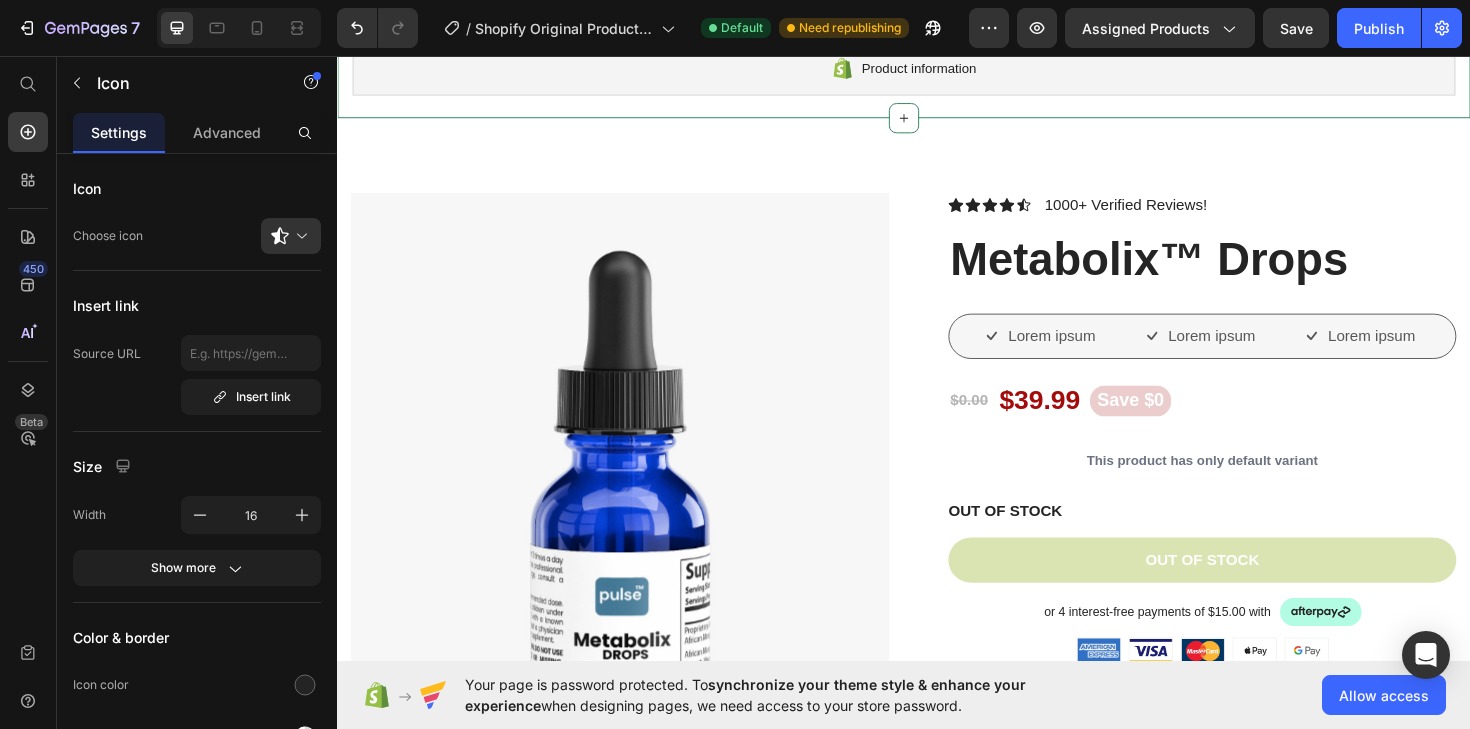 click on "Product information Shopify section: Product information   Disabled. Please edit in Shopify Editor Disabled. Please edit in Shopify Editor" at bounding box center [937, 69] 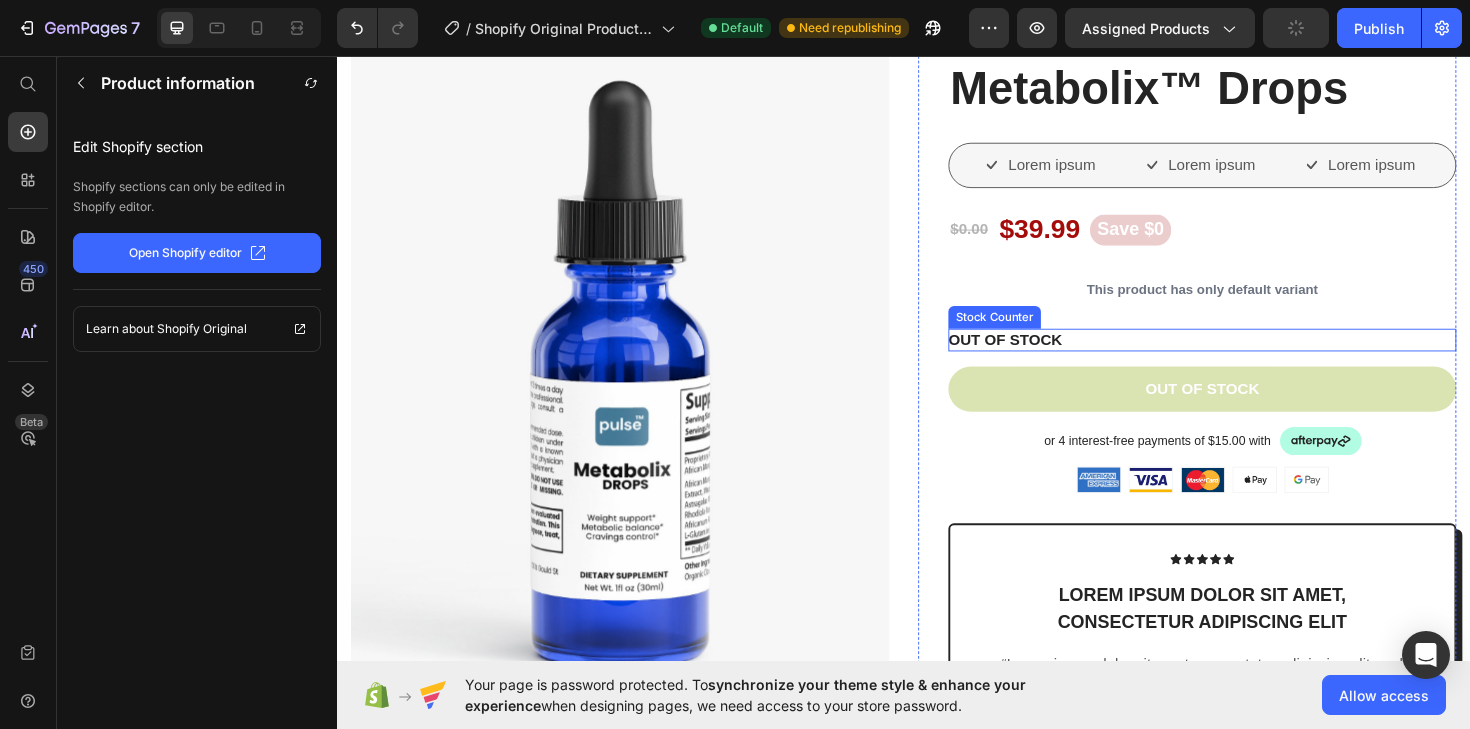 scroll, scrollTop: 263, scrollLeft: 0, axis: vertical 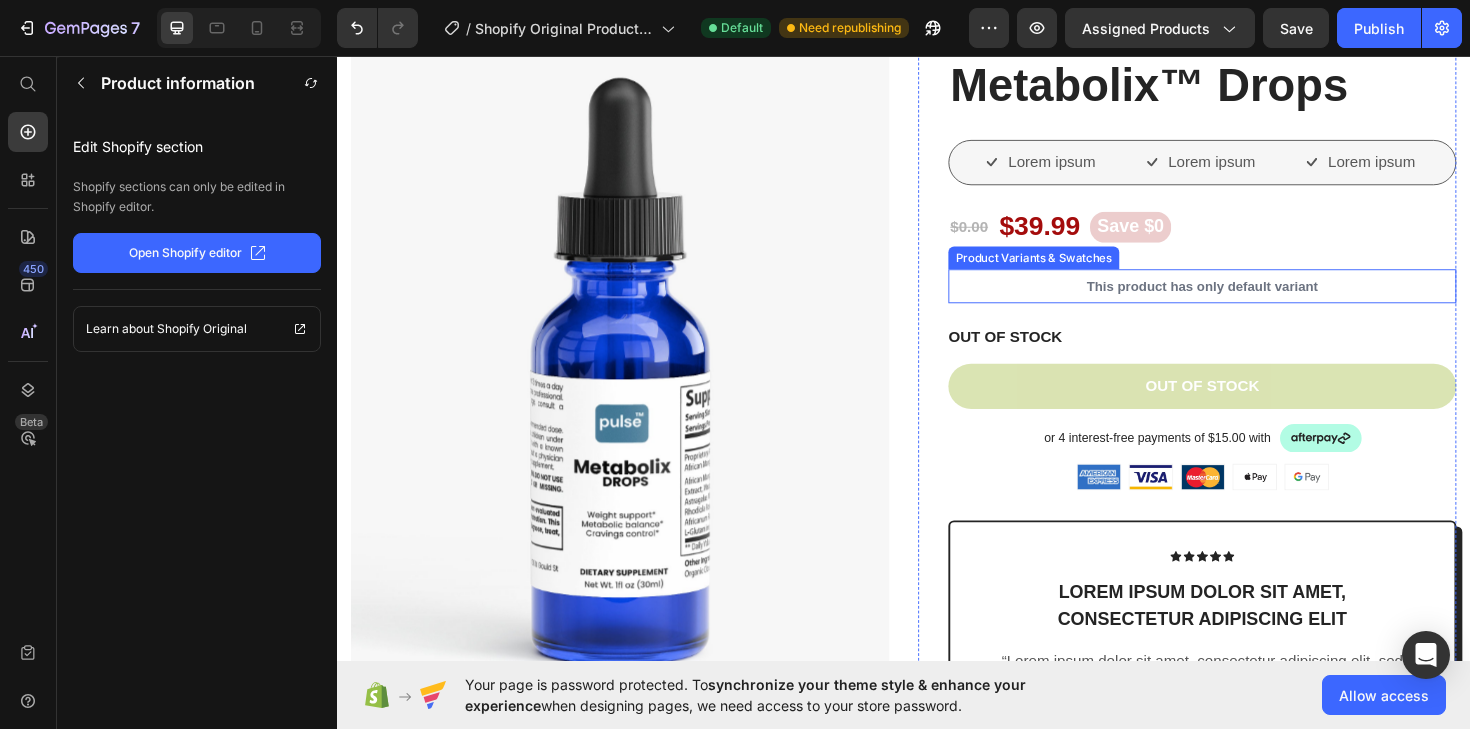 click on "This product has only default variant" at bounding box center [1253, 300] 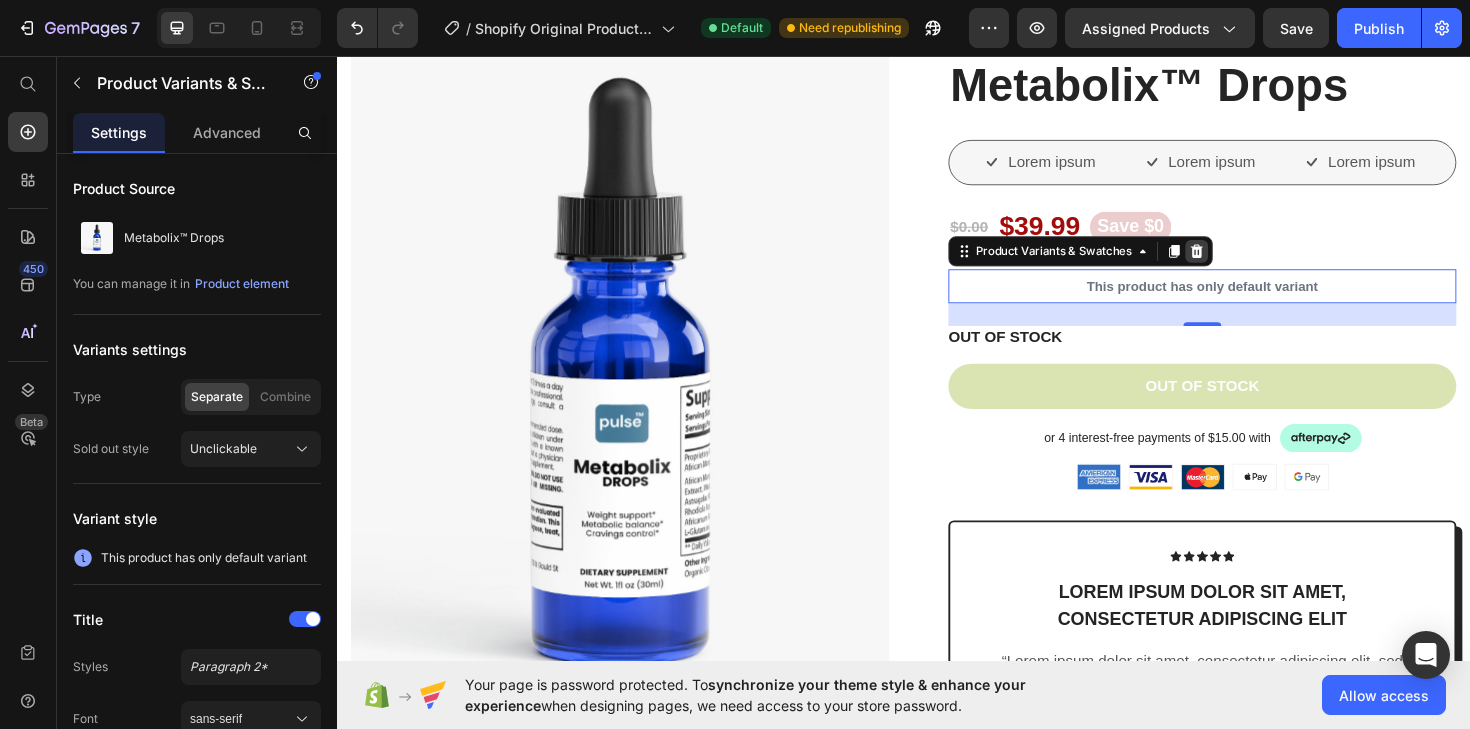 click 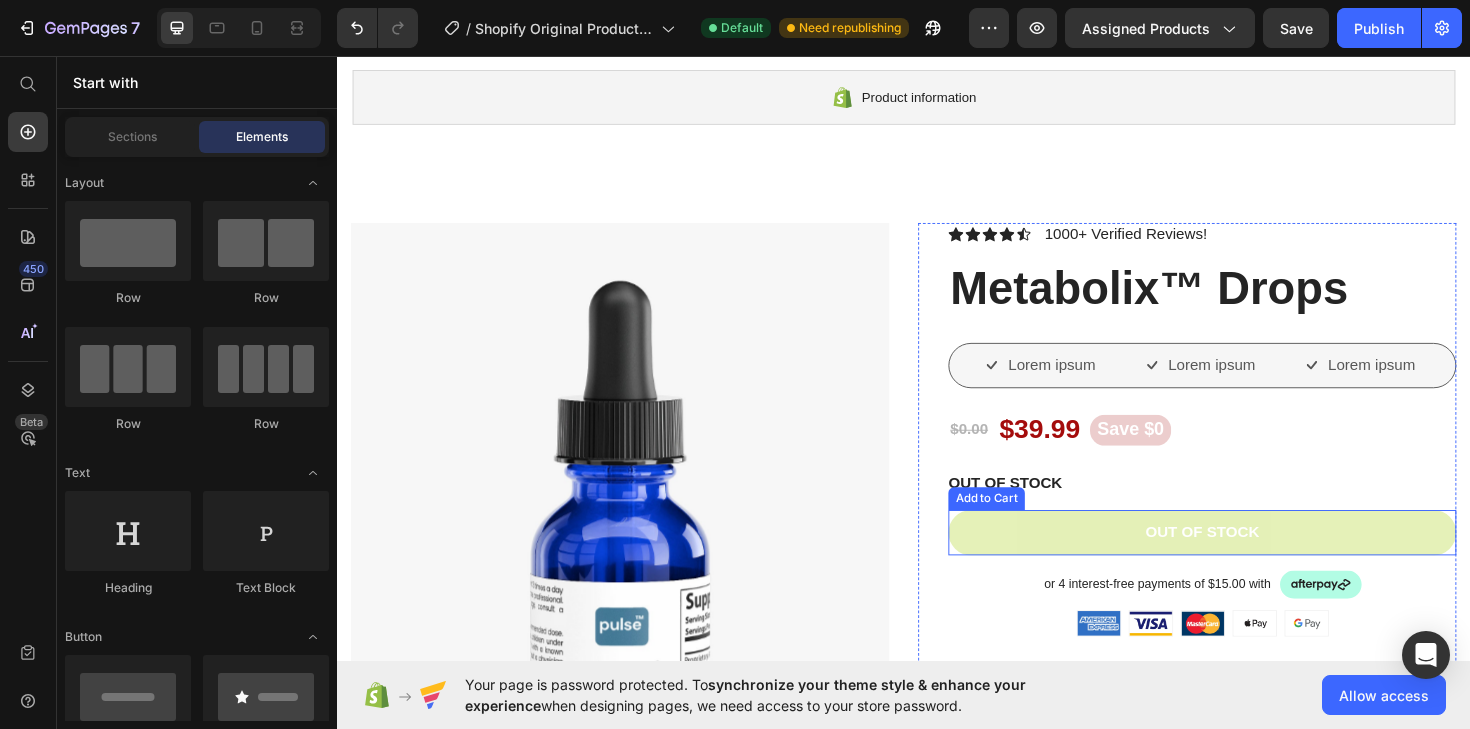 scroll, scrollTop: 0, scrollLeft: 0, axis: both 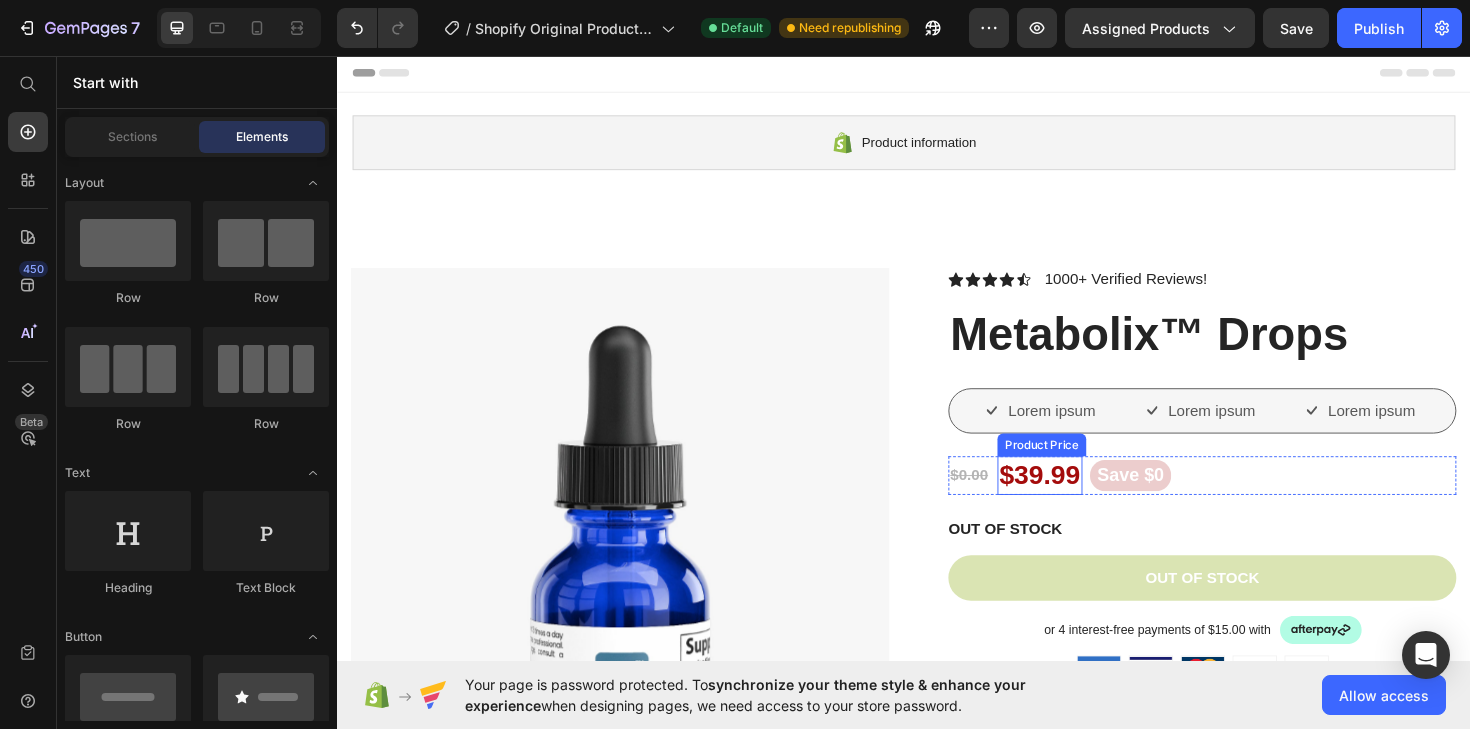 click on "$39.99" at bounding box center (1081, 500) 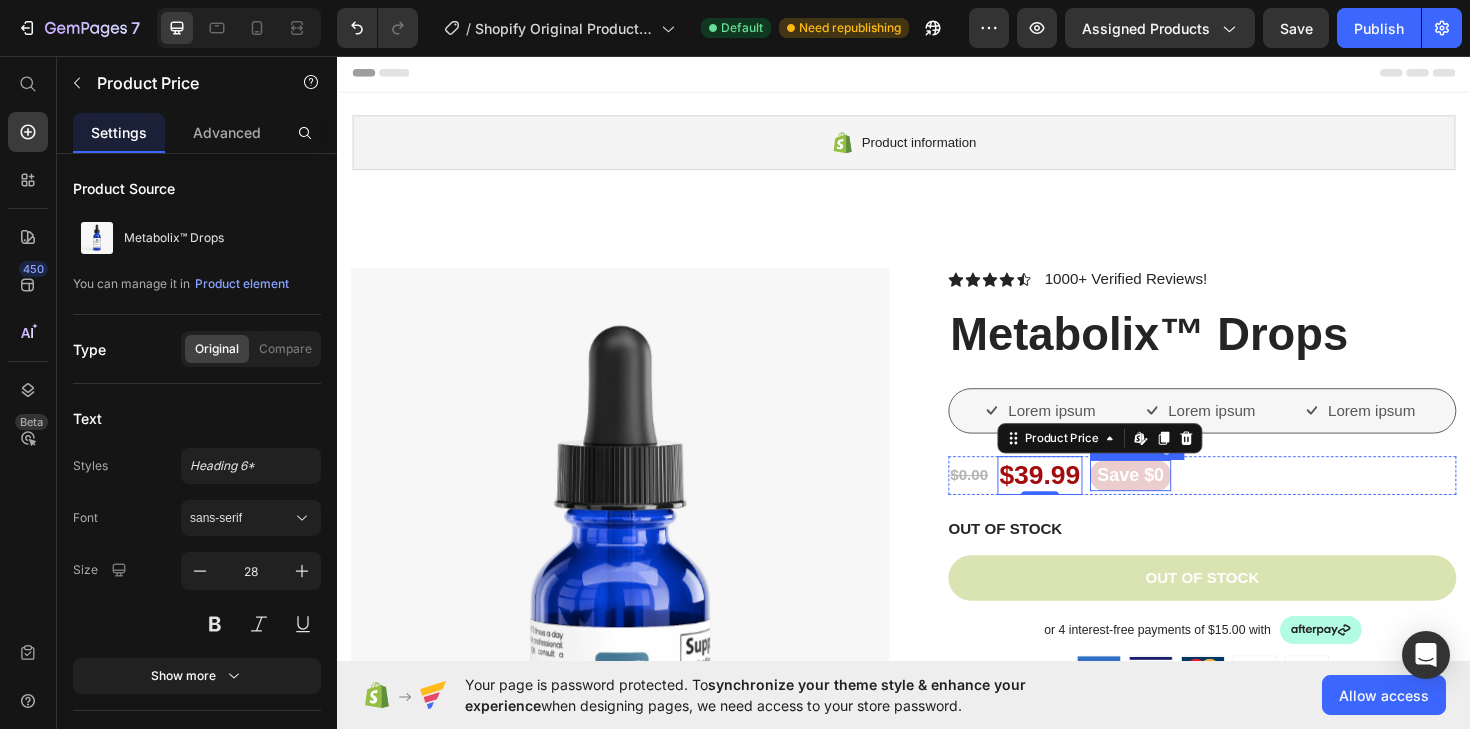 click on "Save $0" at bounding box center (1177, 500) 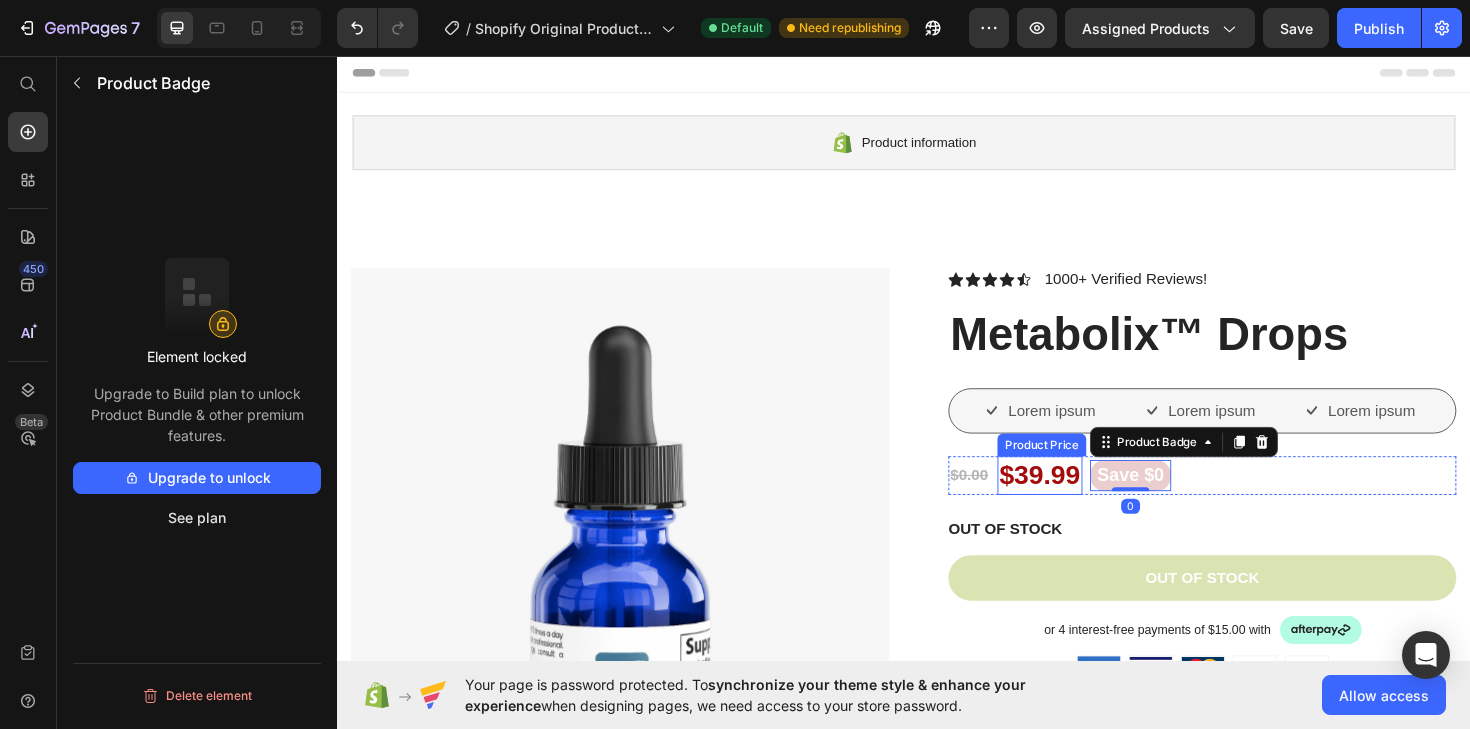 click on "$39.99" at bounding box center (1081, 500) 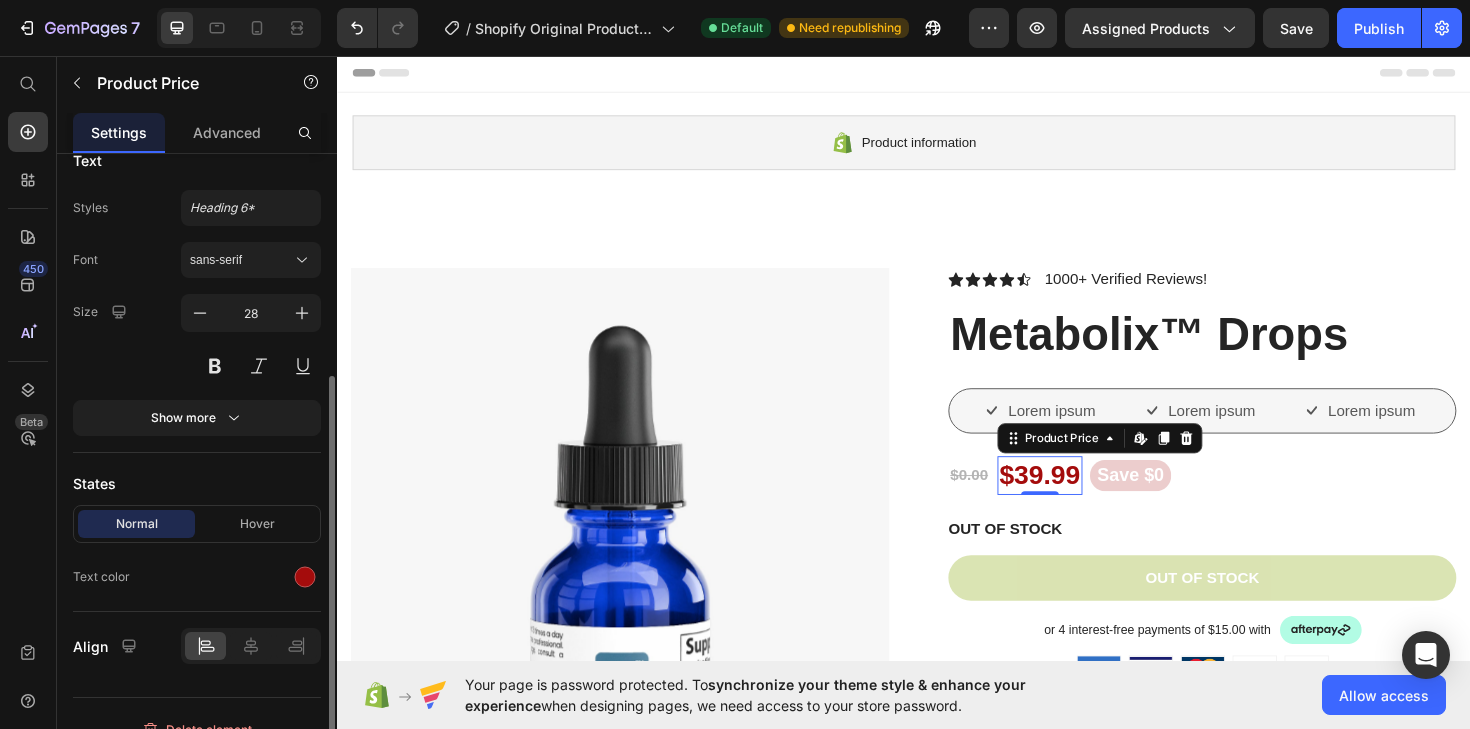 scroll, scrollTop: 284, scrollLeft: 0, axis: vertical 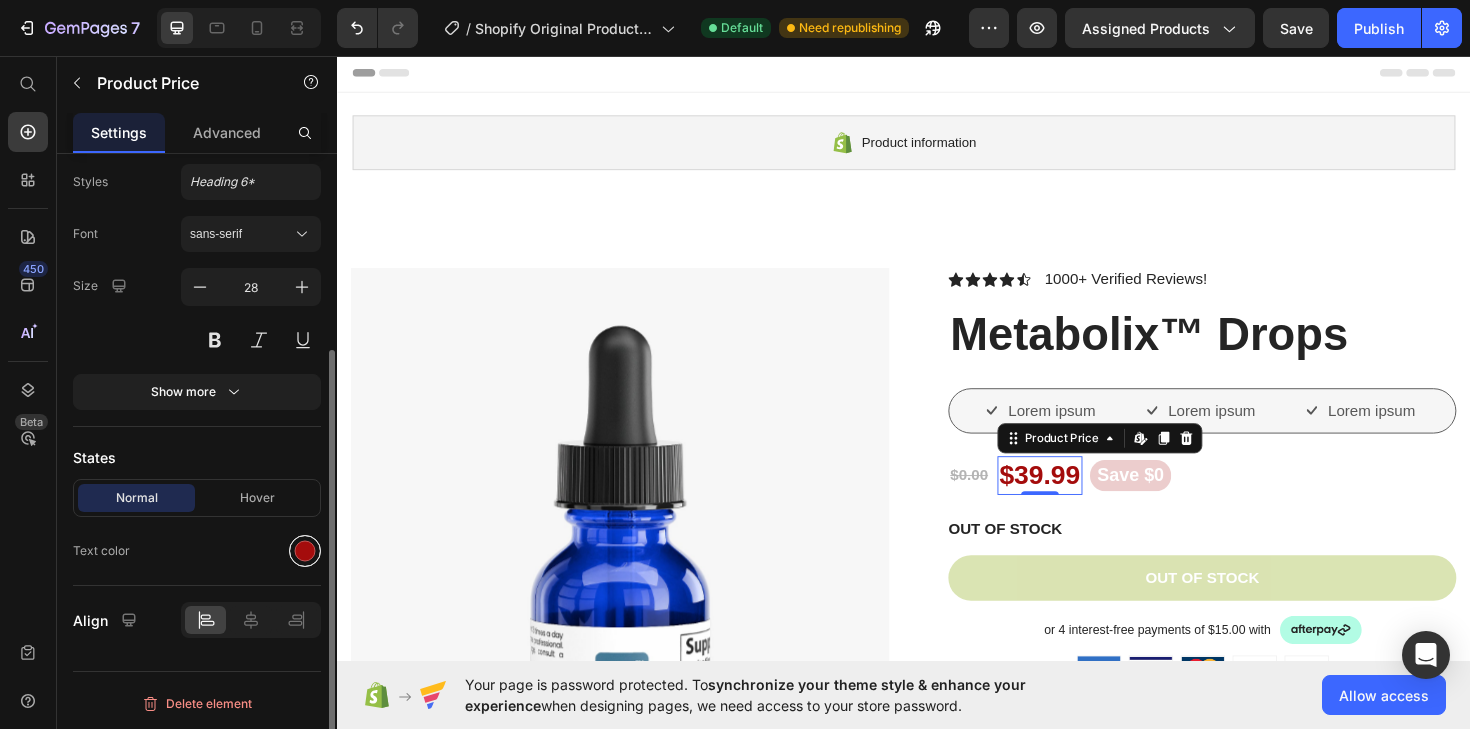 click at bounding box center [305, 551] 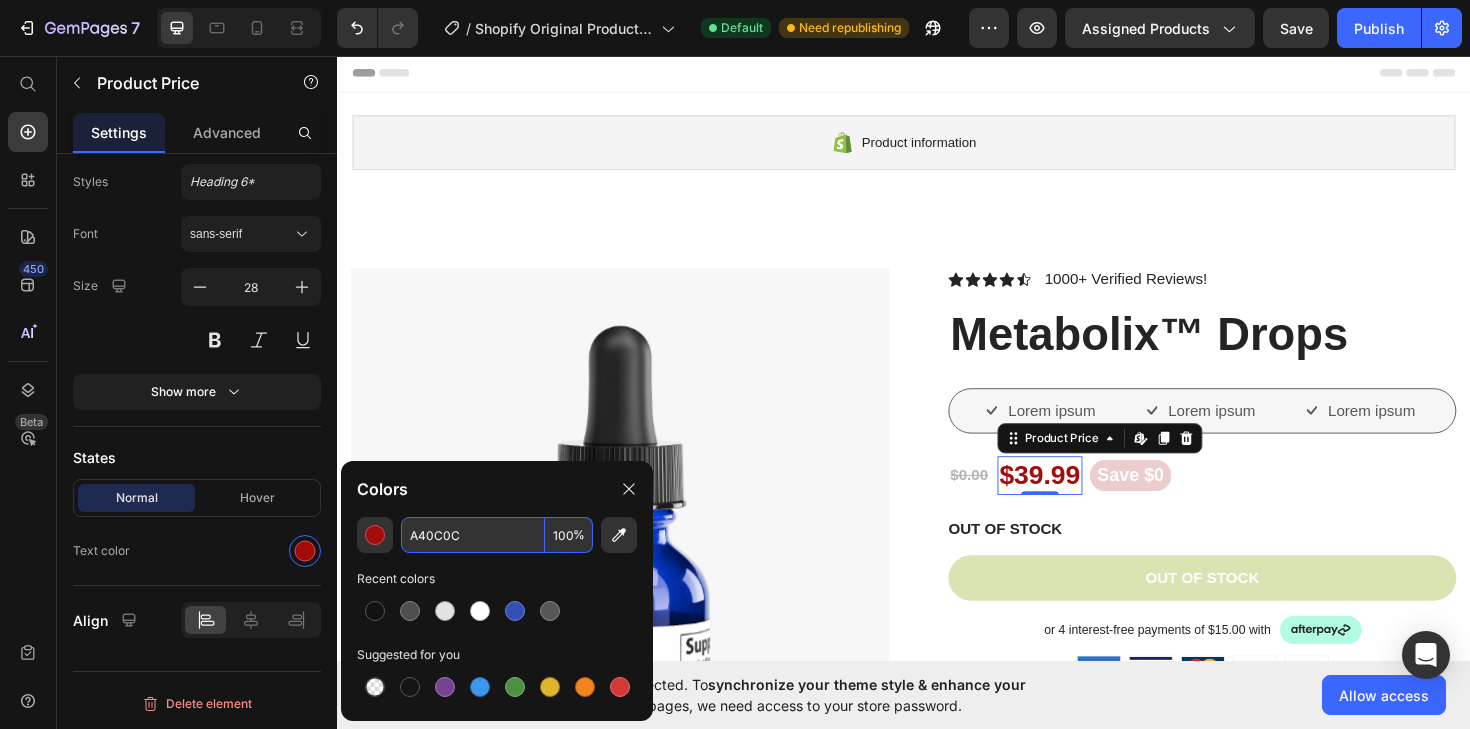 click on "A40C0C" at bounding box center [473, 535] 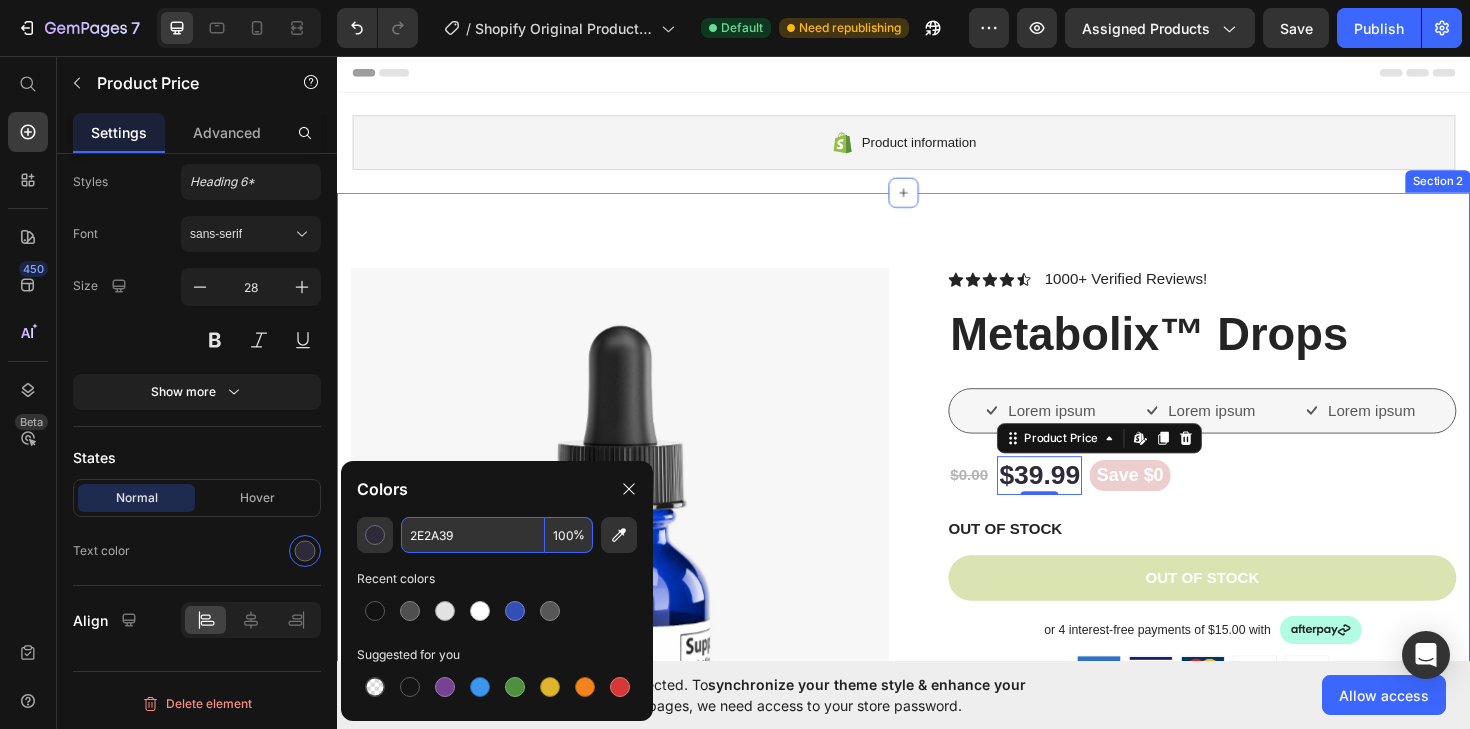 type on "A40C0C" 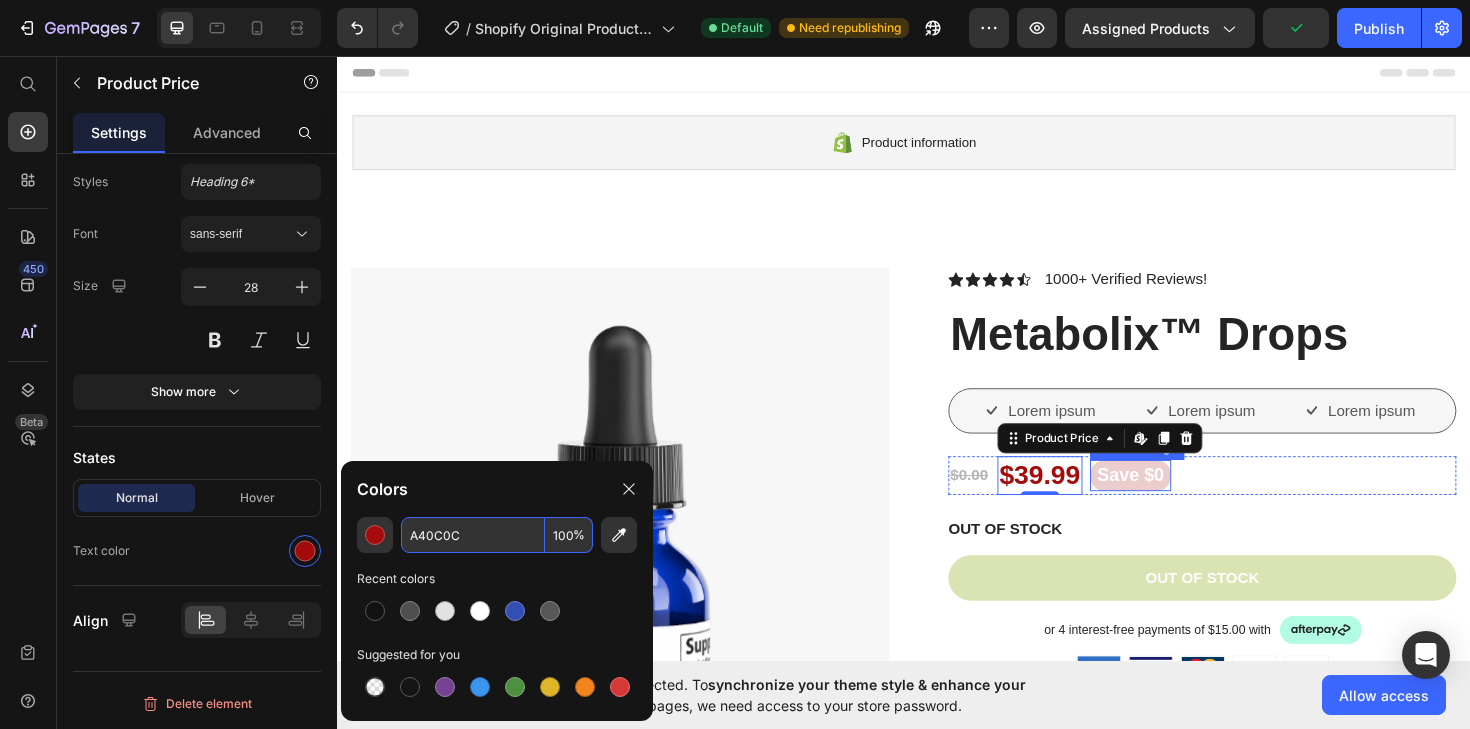 click on "Save $0" at bounding box center [1177, 500] 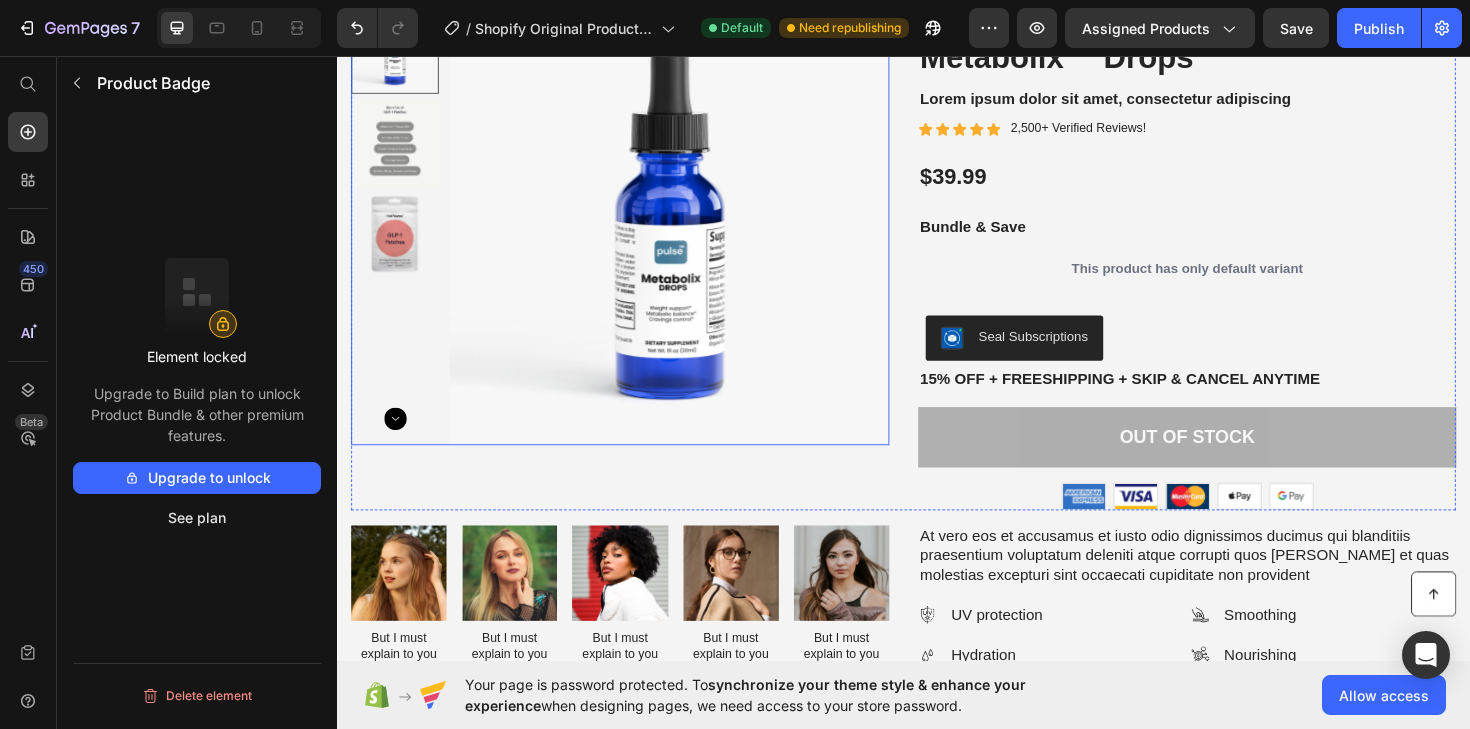scroll, scrollTop: 9647, scrollLeft: 0, axis: vertical 